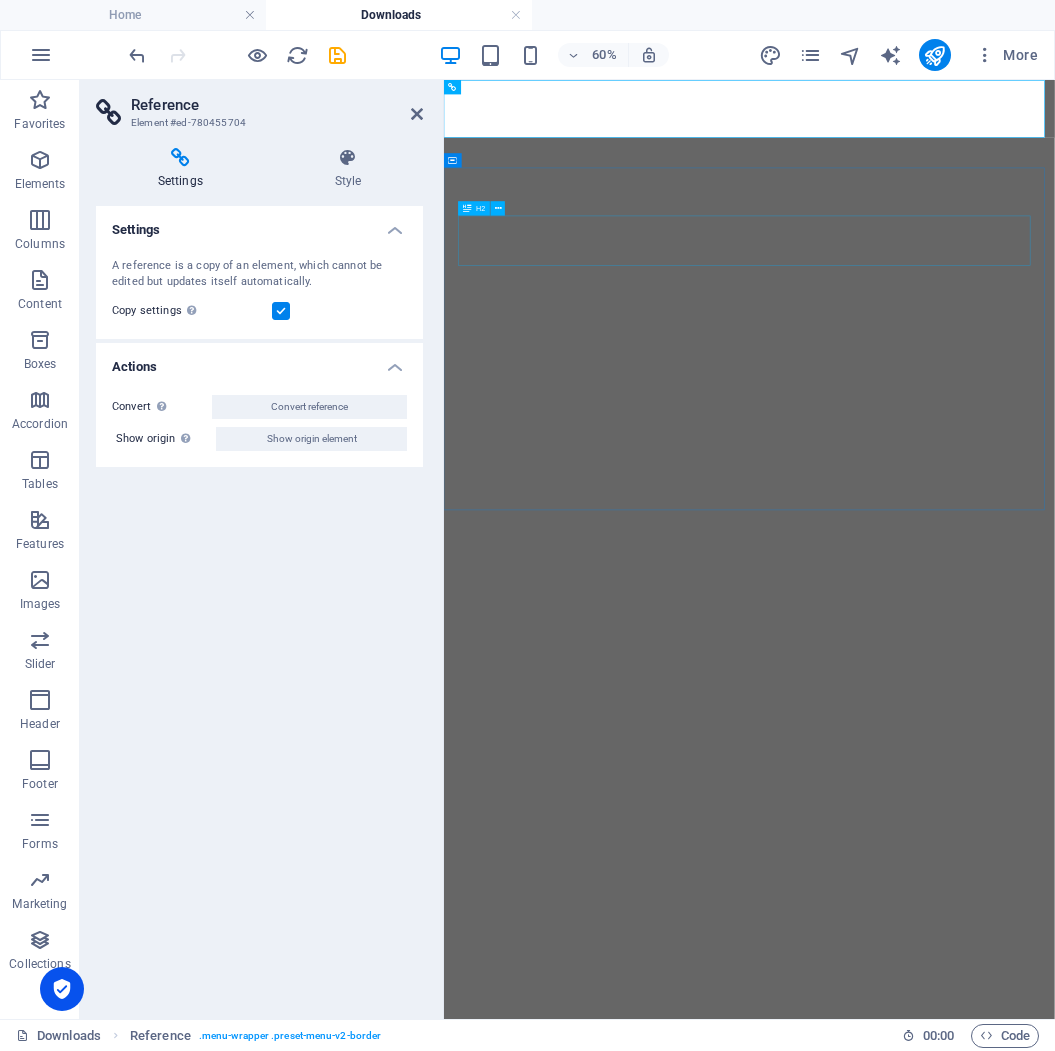 scroll, scrollTop: 0, scrollLeft: 0, axis: both 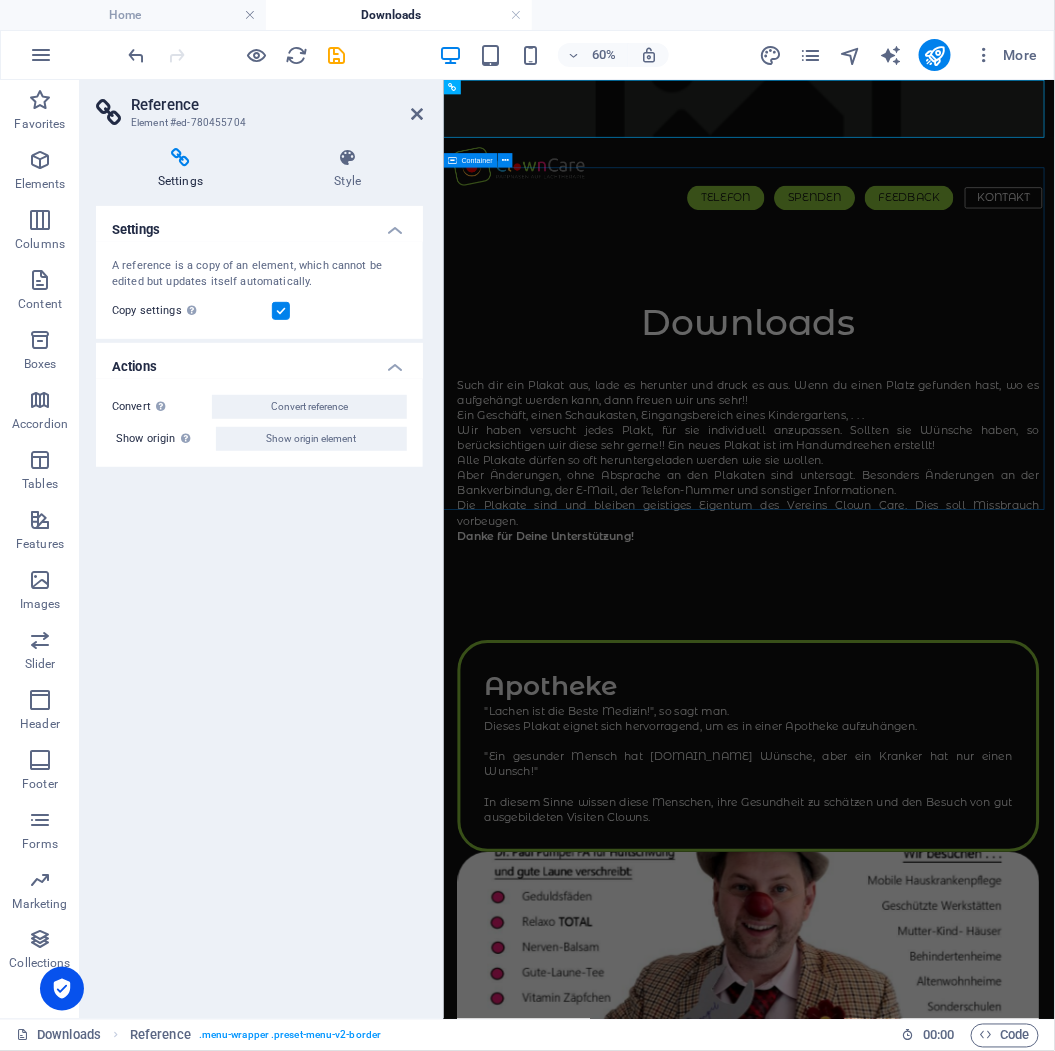 click on "Downloads Such dir ein Plakat aus, lade es herunter und druck es aus. Wenn du einen Platz gefunden hast, wo es aufgehängt werden kann, dann freuen wir uns sehr!! Ein Geschäft, einen Schaukasten, Eingangsbereich eines Kindergartens, . . .   Wir haben versucht jedes Plakt, für sie individuell anzupassen. Sollten sie Wünsche haben, so berücksichtigen wir diese sehr gerne!! Ein neues Plakat ist im Handumdreehen erstellt! Alle Plakate dürfen so oft heruntergeladen werden wie sie wollen. Aber Änderungen, ohne Absprache an den Plakaten sind untersagt. Besonders Änderungen an der Bankverbindung, der E-Mail, der Telefon-Nummer und sonstiger Informationen. Die Plakate sind und bleiben geistiges Eigentum des Vereins Clown Care. Dies soll Missbrauch vorbeugen.    Danke für Deine Unterstützung!" at bounding box center [952, 647] 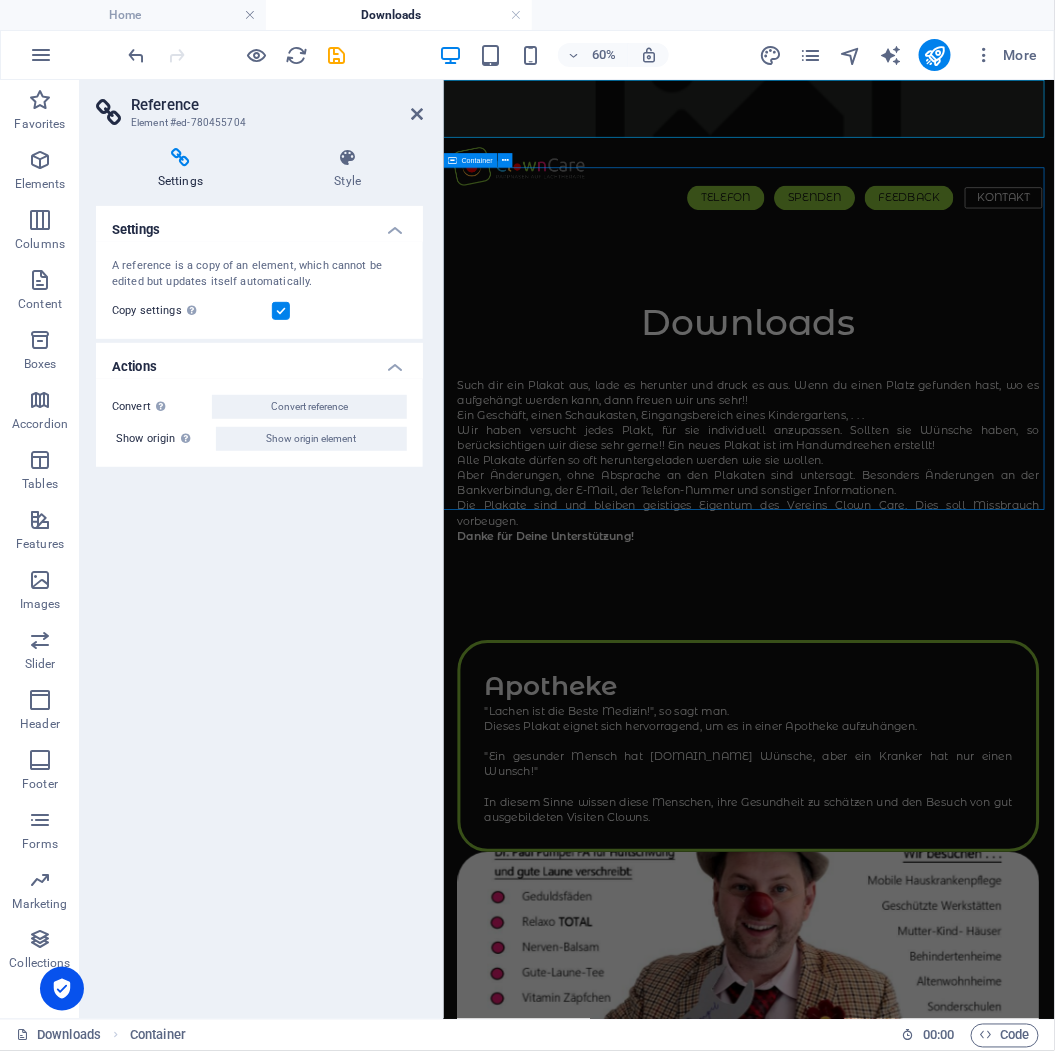 click on "Downloads Such dir ein Plakat aus, lade es herunter und druck es aus. Wenn du einen Platz gefunden hast, wo es aufgehängt werden kann, dann freuen wir uns sehr!! Ein Geschäft, einen Schaukasten, Eingangsbereich eines Kindergartens, . . .   Wir haben versucht jedes Plakt, für sie individuell anzupassen. Sollten sie Wünsche haben, so berücksichtigen wir diese sehr gerne!! Ein neues Plakat ist im Handumdreehen erstellt! Alle Plakate dürfen so oft heruntergeladen werden wie sie wollen. Aber Änderungen, ohne Absprache an den Plakaten sind untersagt. Besonders Änderungen an der Bankverbindung, der E-Mail, der Telefon-Nummer und sonstiger Informationen. Die Plakate sind und bleiben geistiges Eigentum des Vereins Clown Care. Dies soll Missbrauch vorbeugen.    Danke für Deine Unterstützung!" at bounding box center [952, 647] 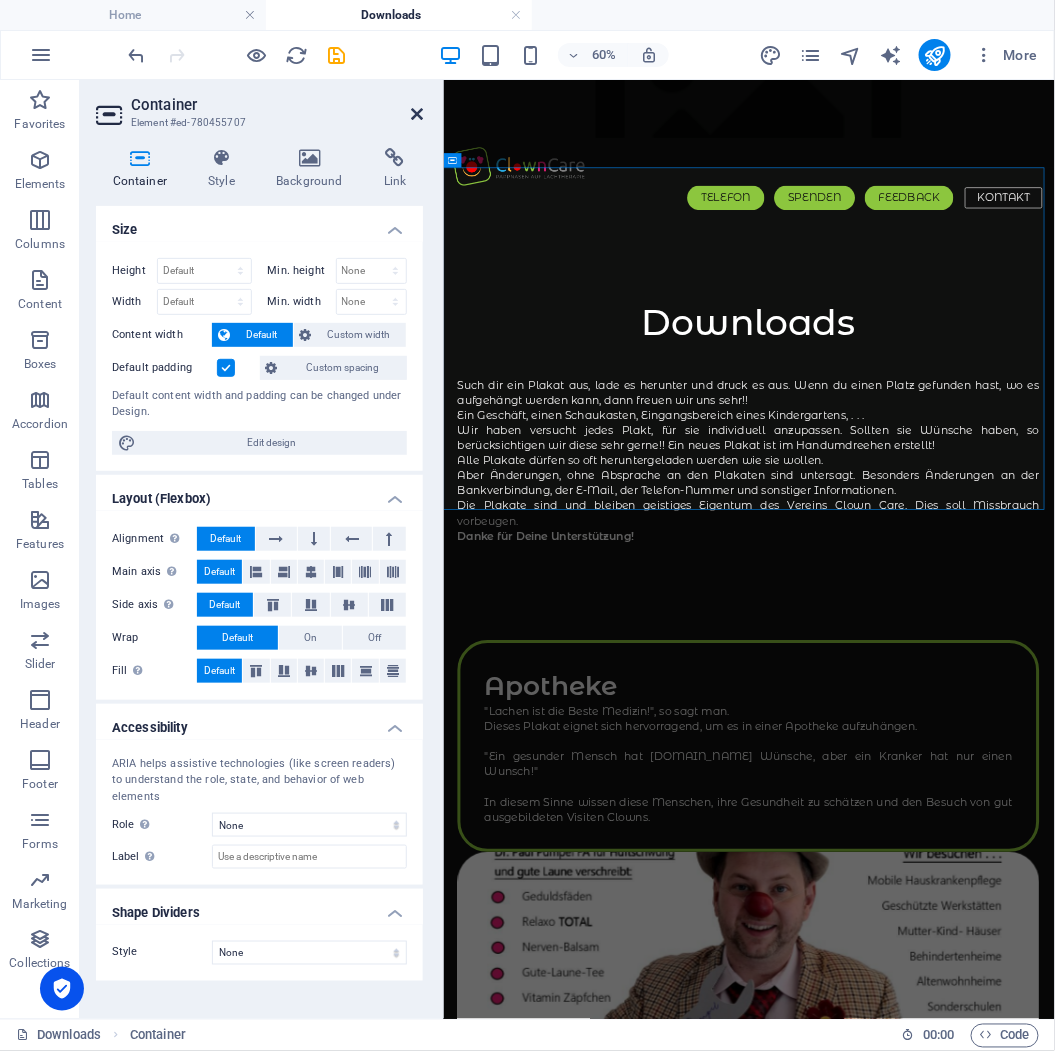 click at bounding box center [417, 114] 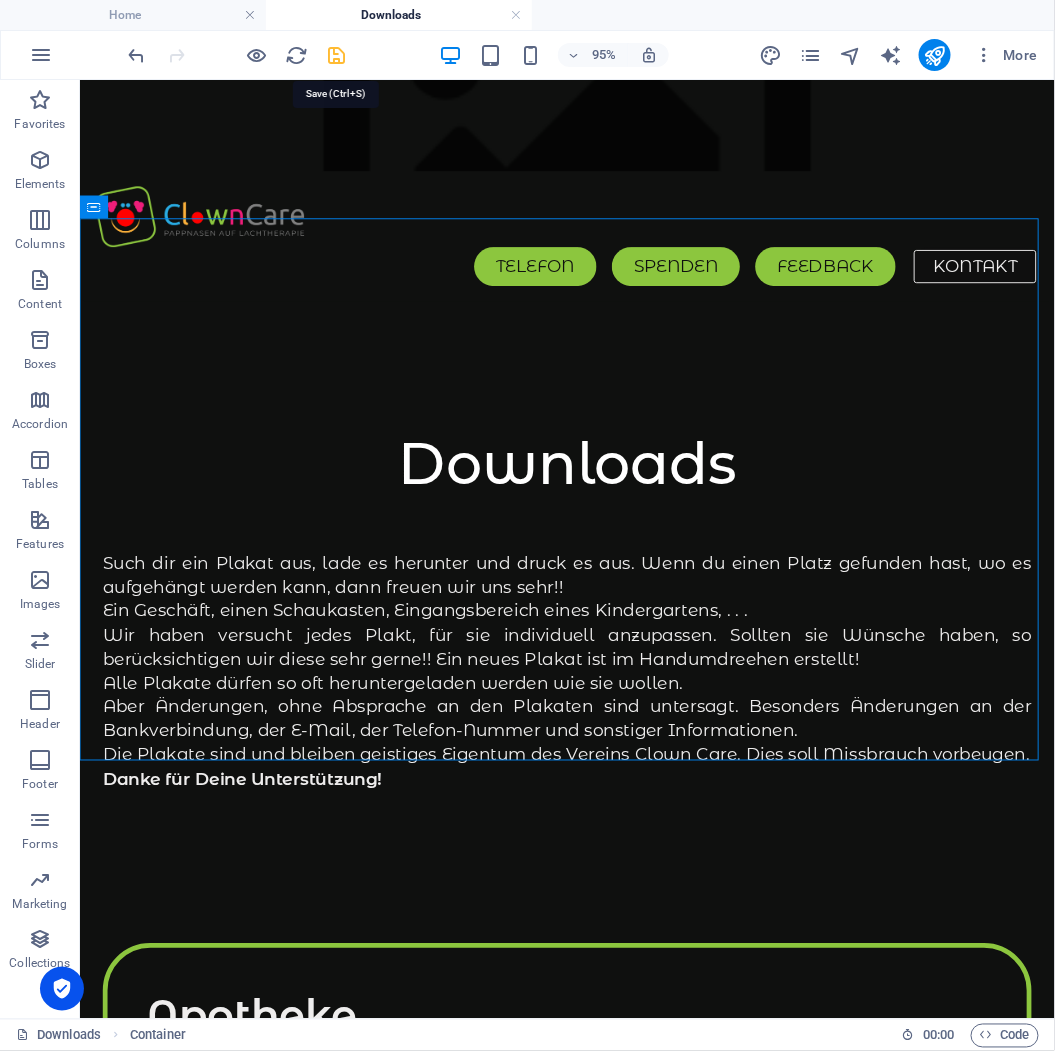 click at bounding box center (337, 55) 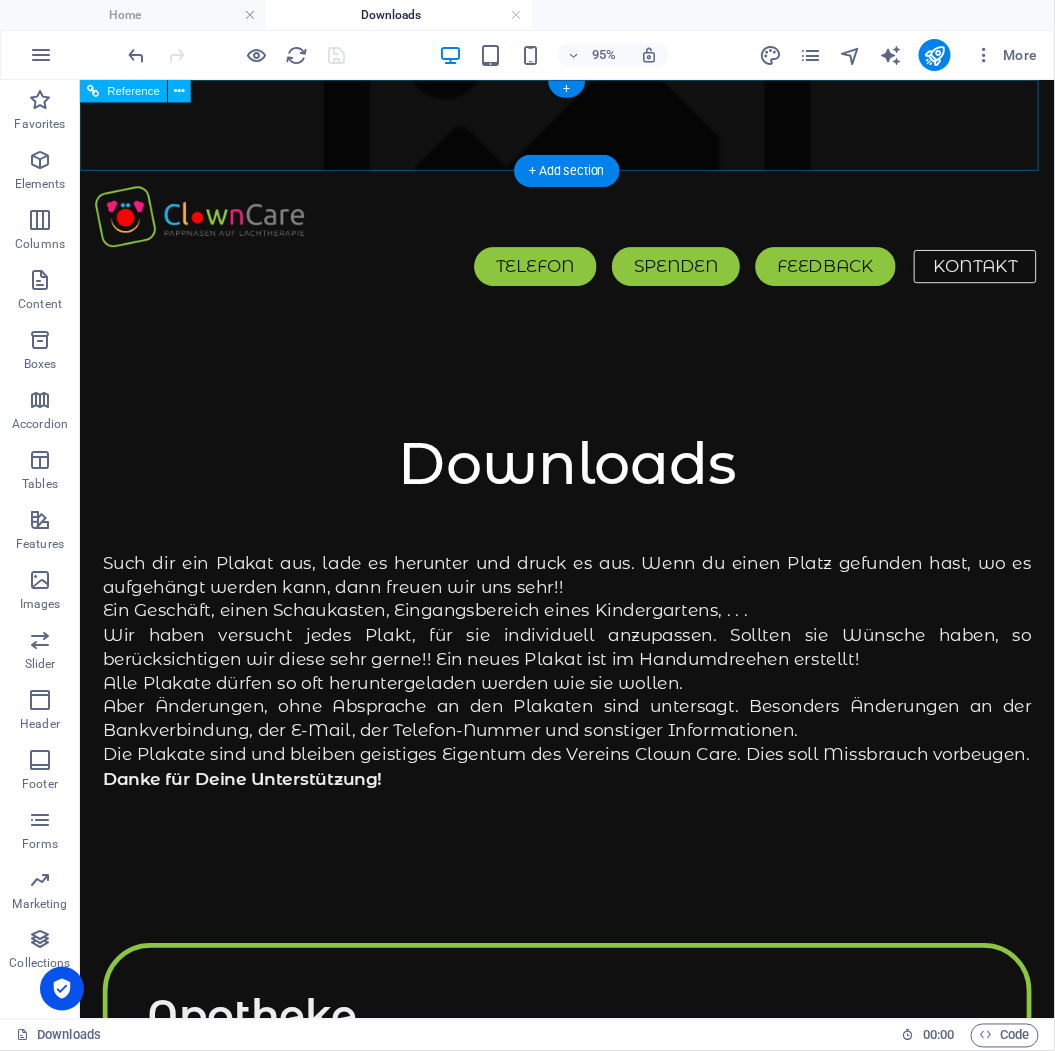 click on "Telefon Spenden Feedback Kontakt" at bounding box center [592, 275] 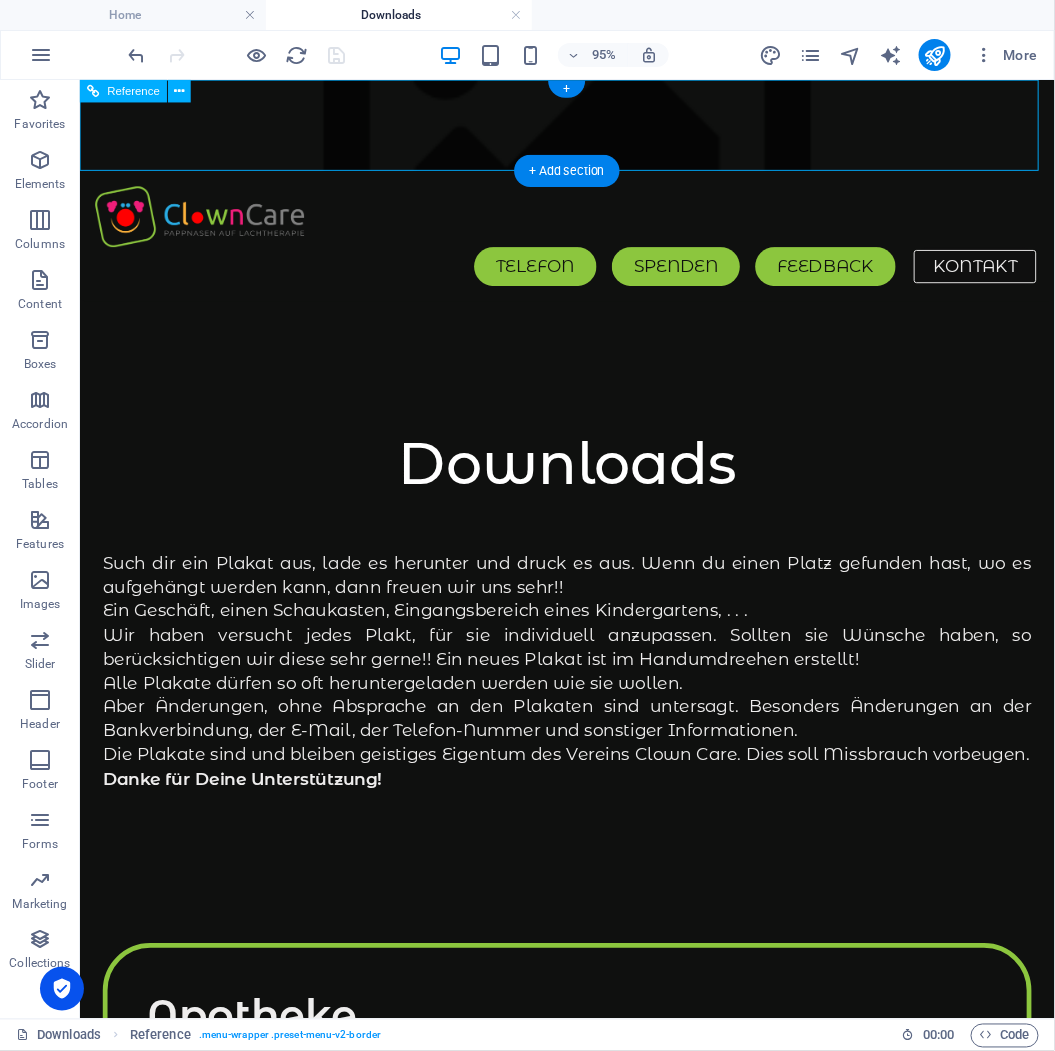 click on "Telefon Spenden Feedback Kontakt" at bounding box center [592, 275] 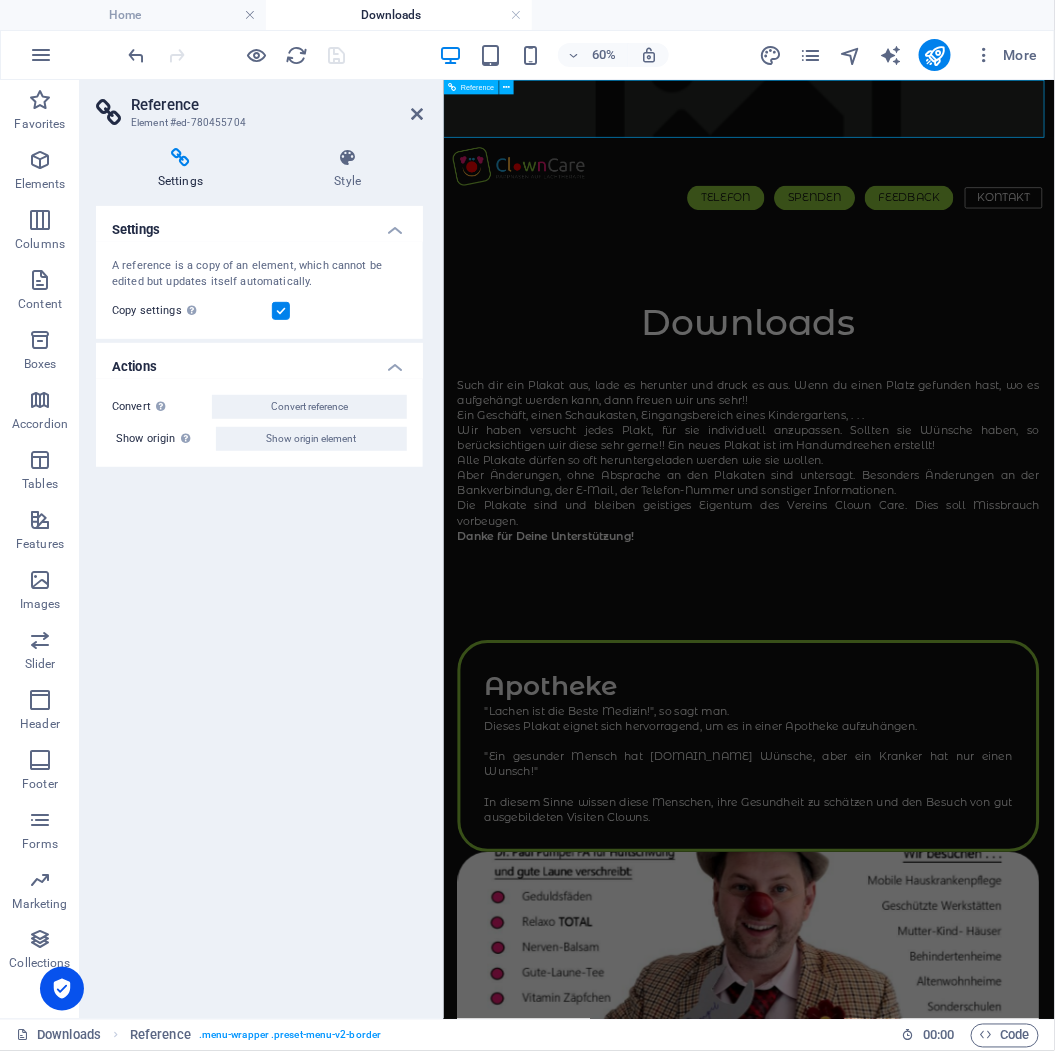 click on "Telefon Spenden Feedback Kontakt" at bounding box center (952, 275) 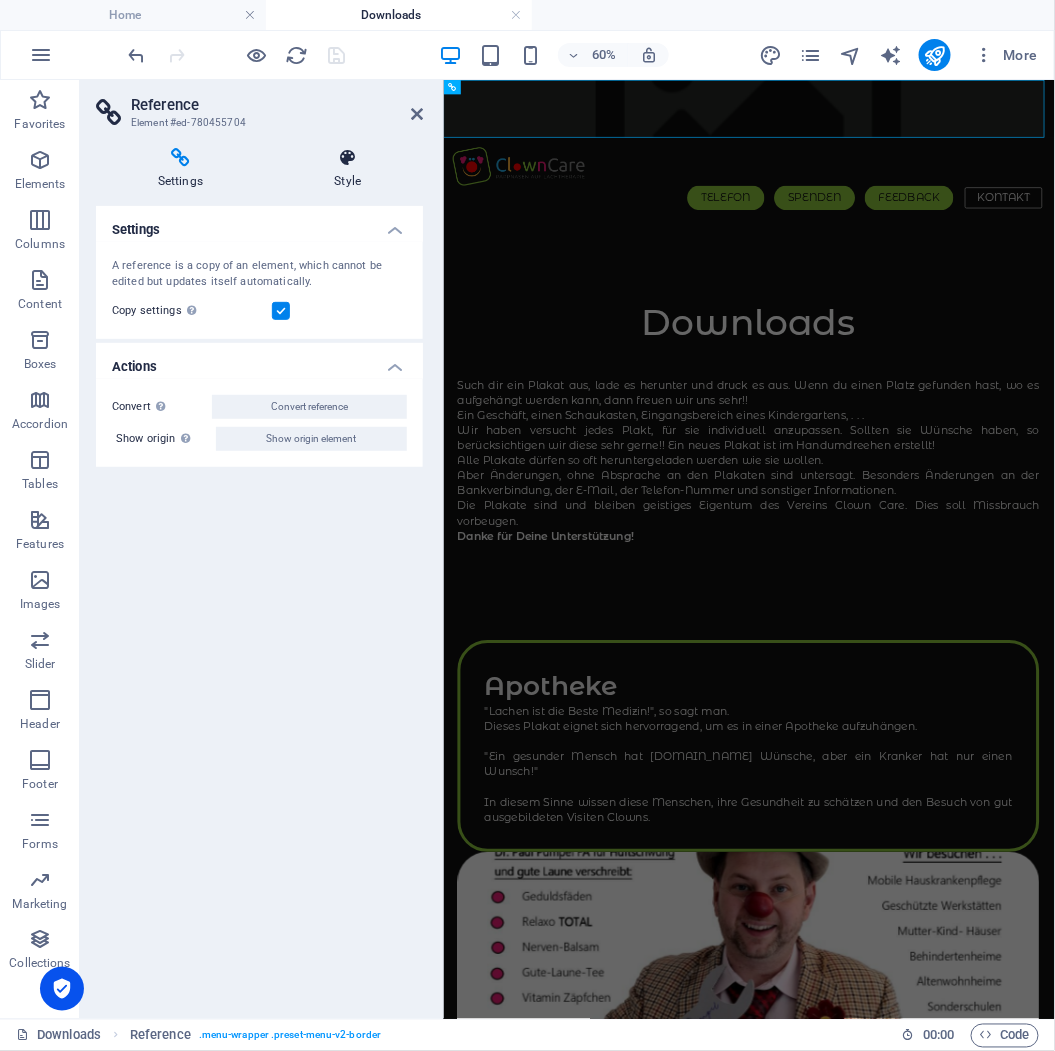 click on "Style" at bounding box center (348, 169) 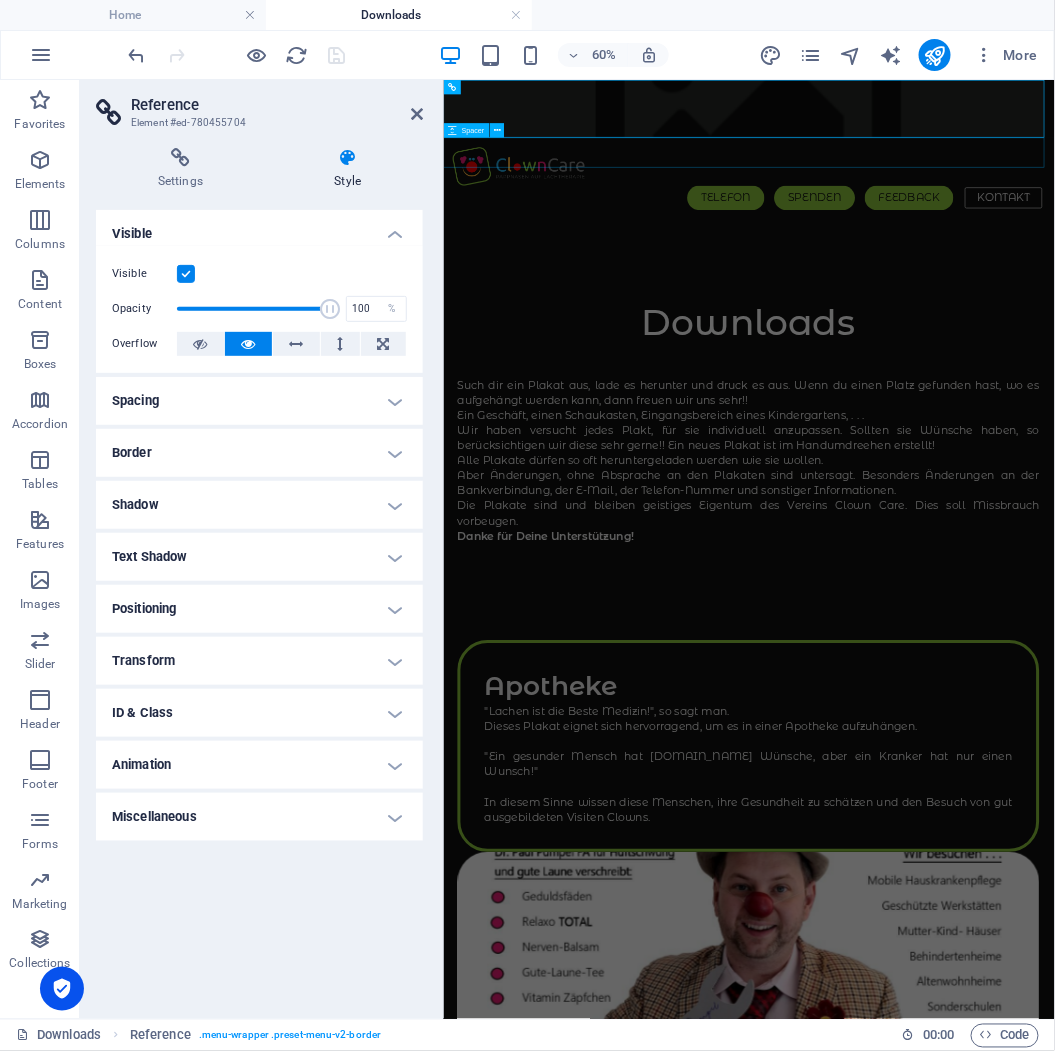 click at bounding box center [952, 337] 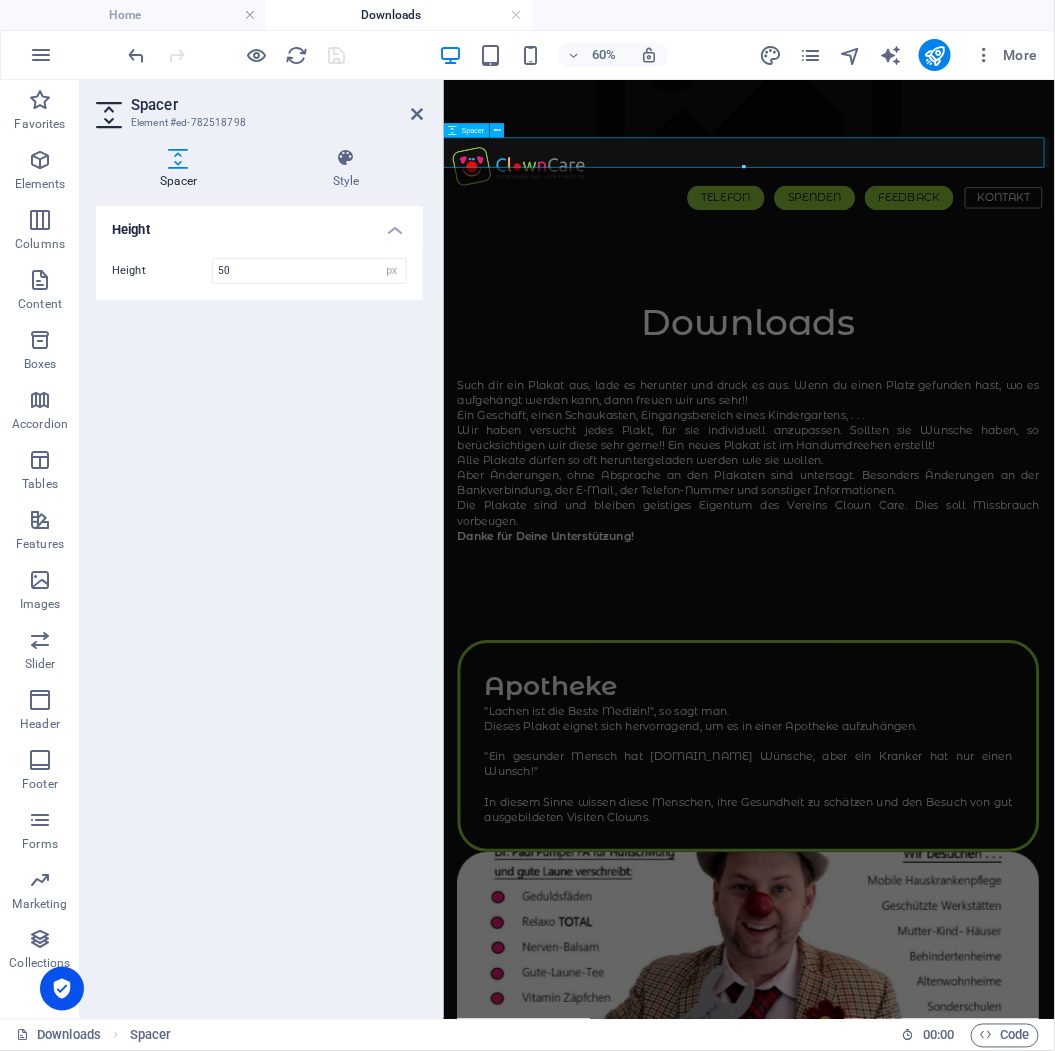 click at bounding box center [952, 337] 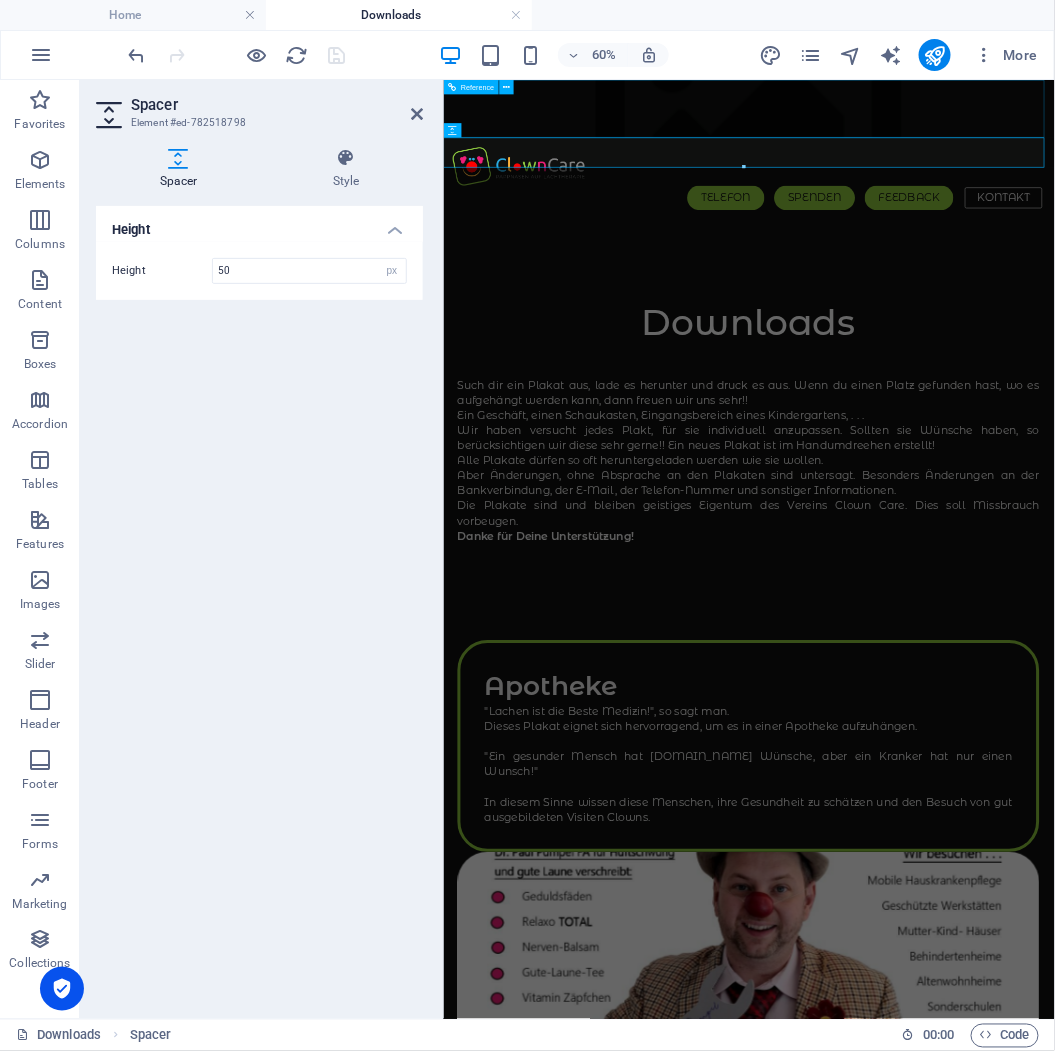 click at bounding box center (952, 127) 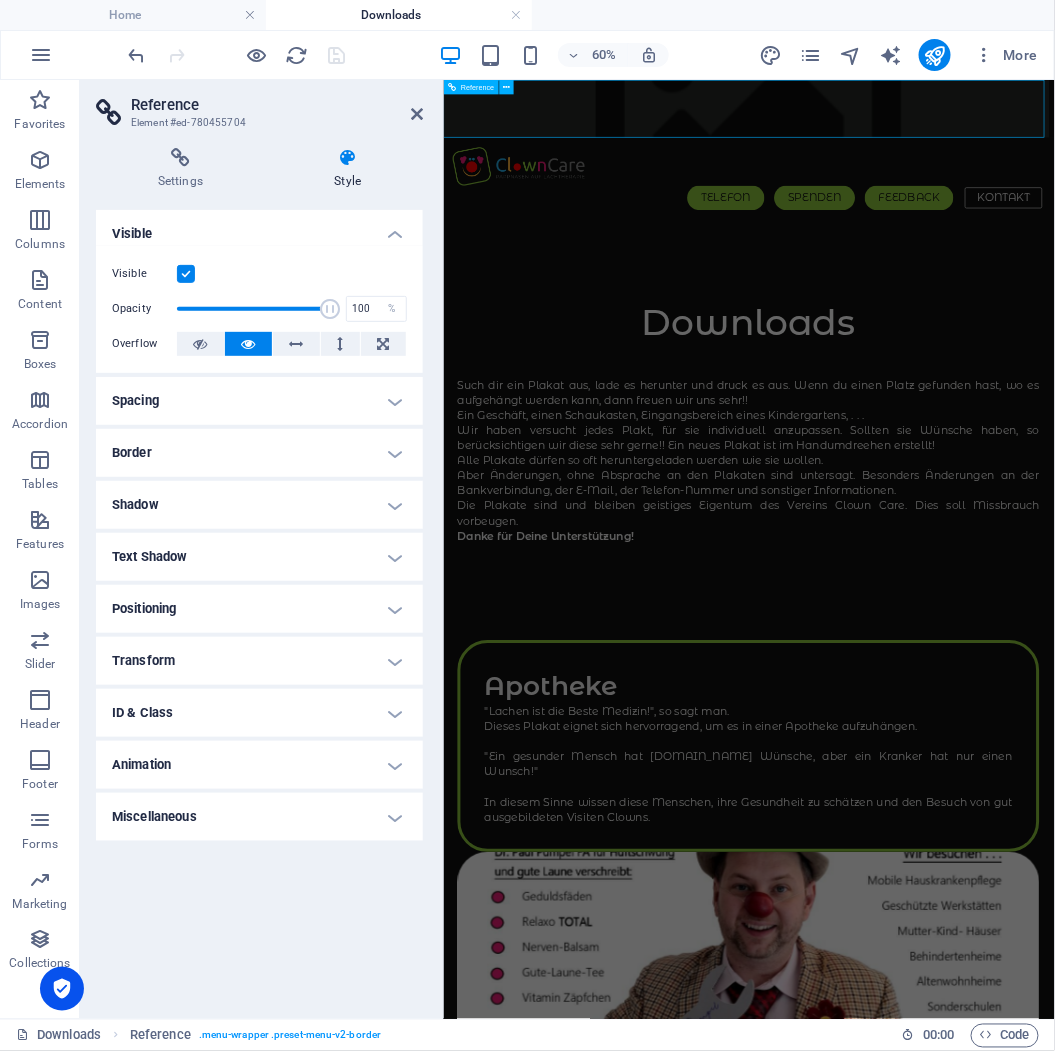 click at bounding box center [952, 127] 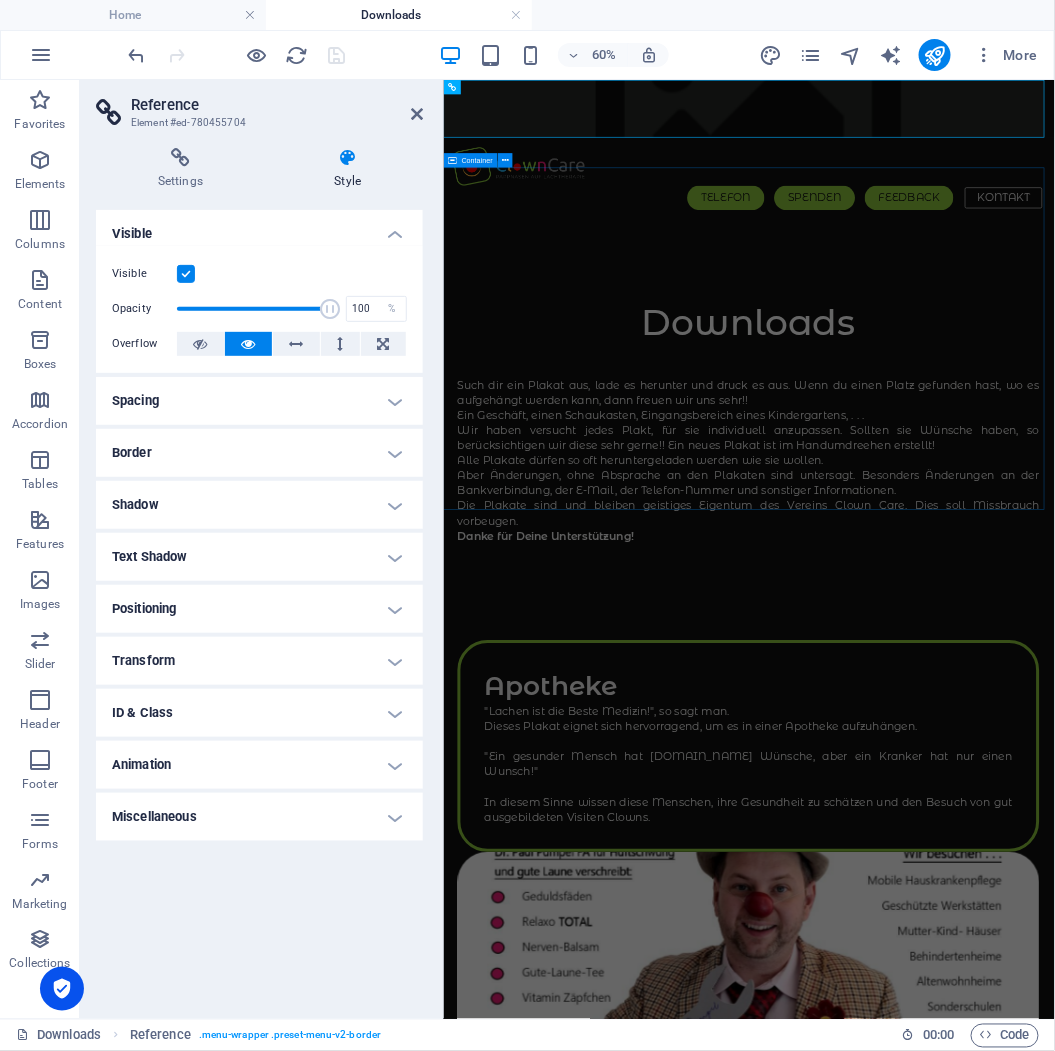 click on "Downloads Such dir ein Plakat aus, lade es herunter und druck es aus. Wenn du einen Platz gefunden hast, wo es aufgehängt werden kann, dann freuen wir uns sehr!! Ein Geschäft, einen Schaukasten, Eingangsbereich eines Kindergartens, . . .   Wir haben versucht jedes Plakt, für sie individuell anzupassen. Sollten sie Wünsche haben, so berücksichtigen wir diese sehr gerne!! Ein neues Plakat ist im Handumdreehen erstellt! Alle Plakate dürfen so oft heruntergeladen werden wie sie wollen. Aber Änderungen, ohne Absprache an den Plakaten sind untersagt. Besonders Änderungen an der Bankverbindung, der E-Mail, der Telefon-Nummer und sonstiger Informationen. Die Plakate sind und bleiben geistiges Eigentum des Vereins Clown Care. Dies soll Missbrauch vorbeugen.    Danke für Deine Unterstützung!" at bounding box center [952, 647] 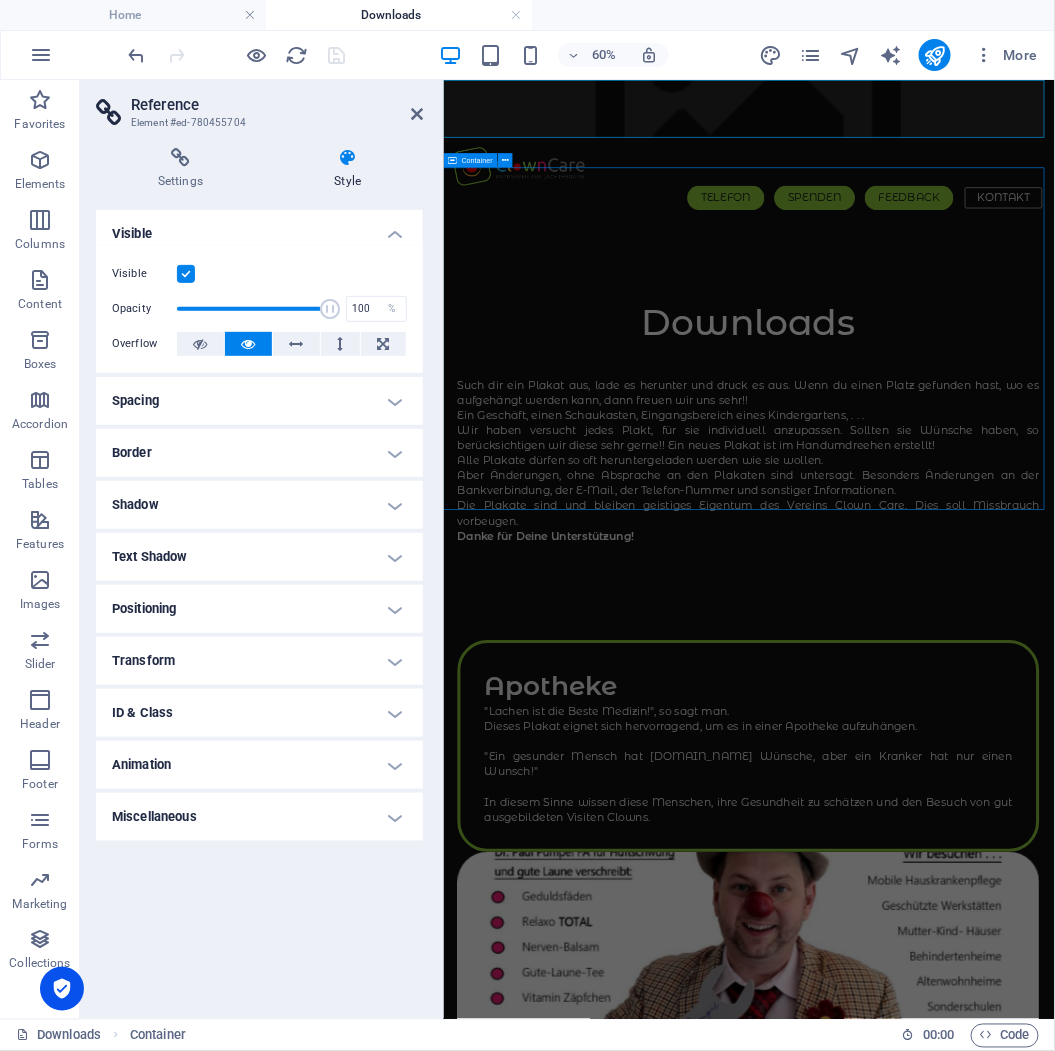 click on "Downloads Such dir ein Plakat aus, lade es herunter und druck es aus. Wenn du einen Platz gefunden hast, wo es aufgehängt werden kann, dann freuen wir uns sehr!! Ein Geschäft, einen Schaukasten, Eingangsbereich eines Kindergartens, . . .   Wir haben versucht jedes Plakt, für sie individuell anzupassen. Sollten sie Wünsche haben, so berücksichtigen wir diese sehr gerne!! Ein neues Plakat ist im Handumdreehen erstellt! Alle Plakate dürfen so oft heruntergeladen werden wie sie wollen. Aber Änderungen, ohne Absprache an den Plakaten sind untersagt. Besonders Änderungen an der Bankverbindung, der E-Mail, der Telefon-Nummer und sonstiger Informationen. Die Plakate sind und bleiben geistiges Eigentum des Vereins Clown Care. Dies soll Missbrauch vorbeugen.    Danke für Deine Unterstützung!" at bounding box center (952, 647) 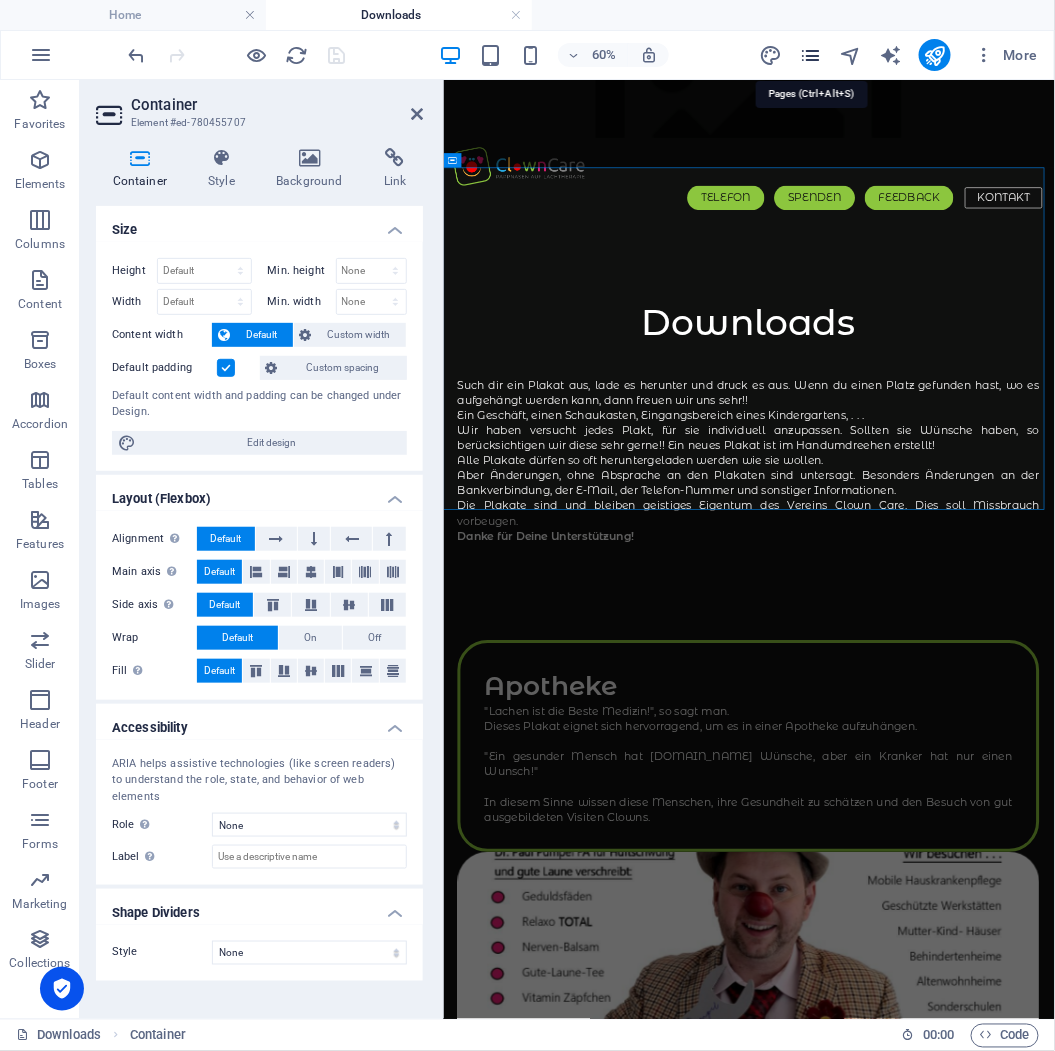 click at bounding box center (810, 55) 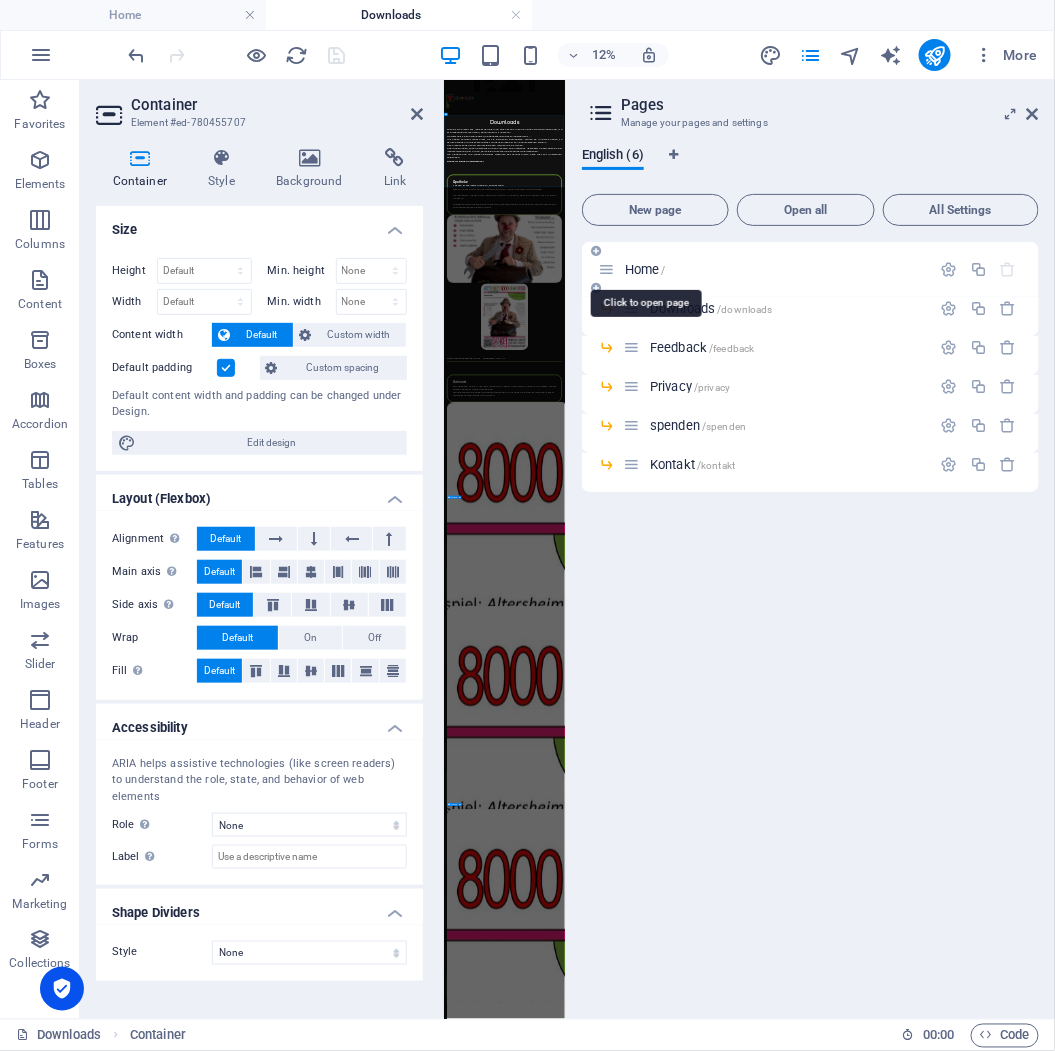 click on "Home /" at bounding box center (645, 269) 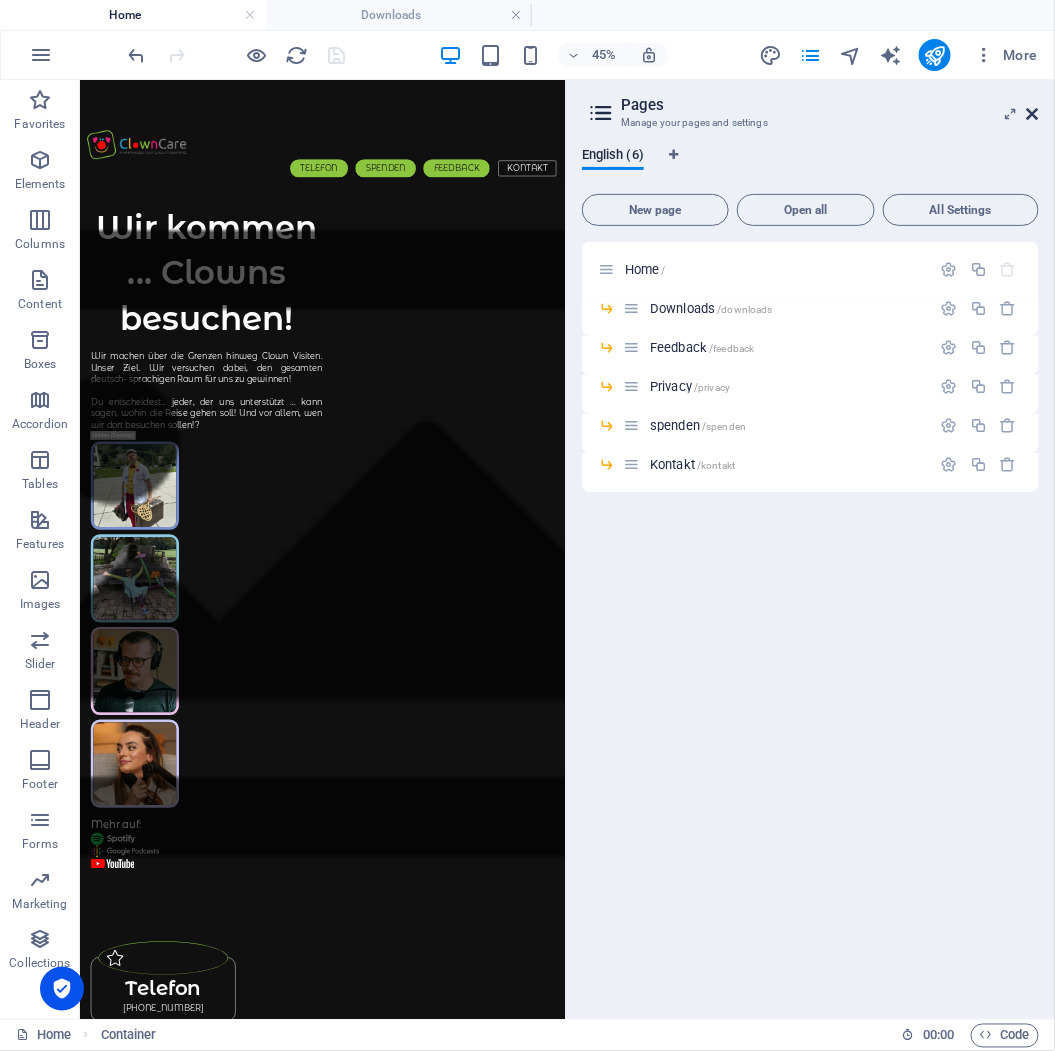 click at bounding box center [1033, 114] 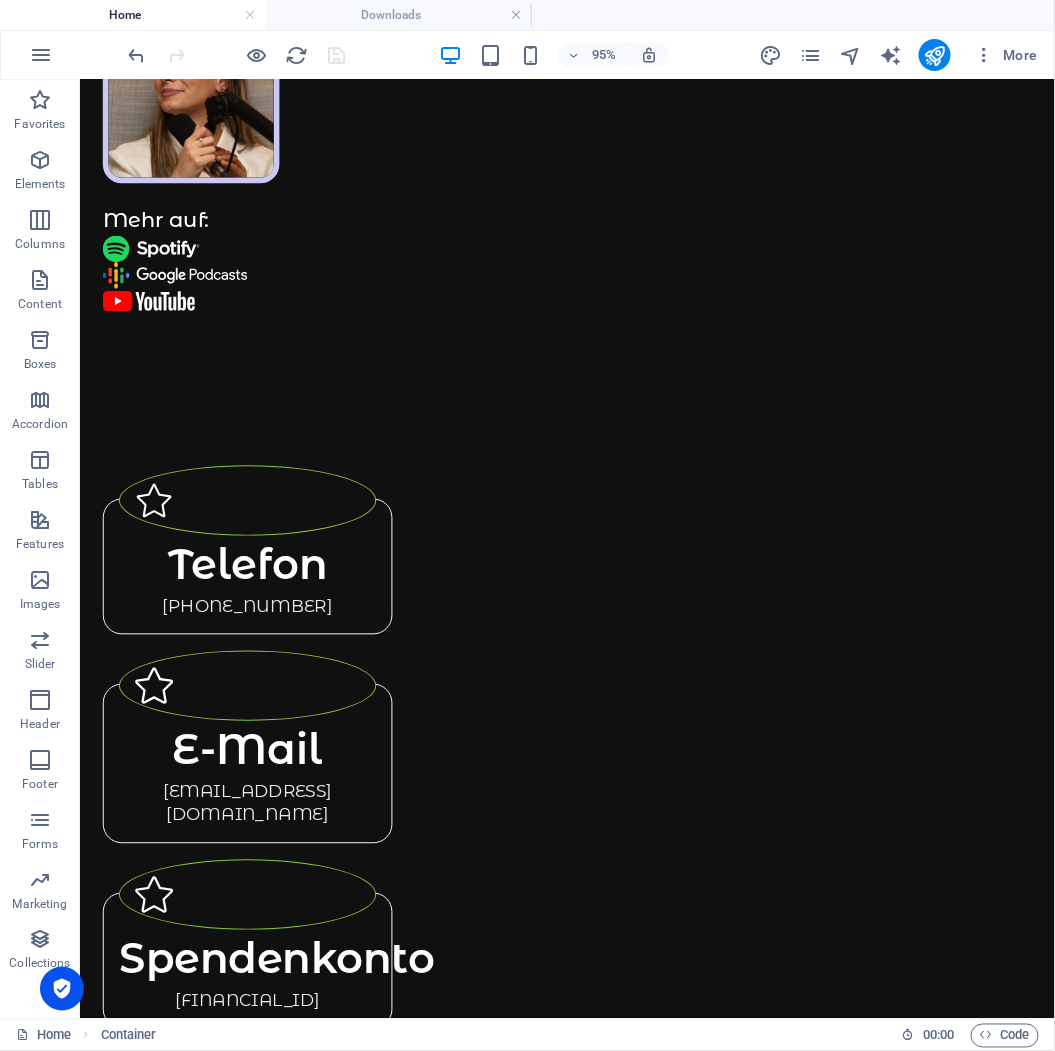 scroll, scrollTop: 1597, scrollLeft: 0, axis: vertical 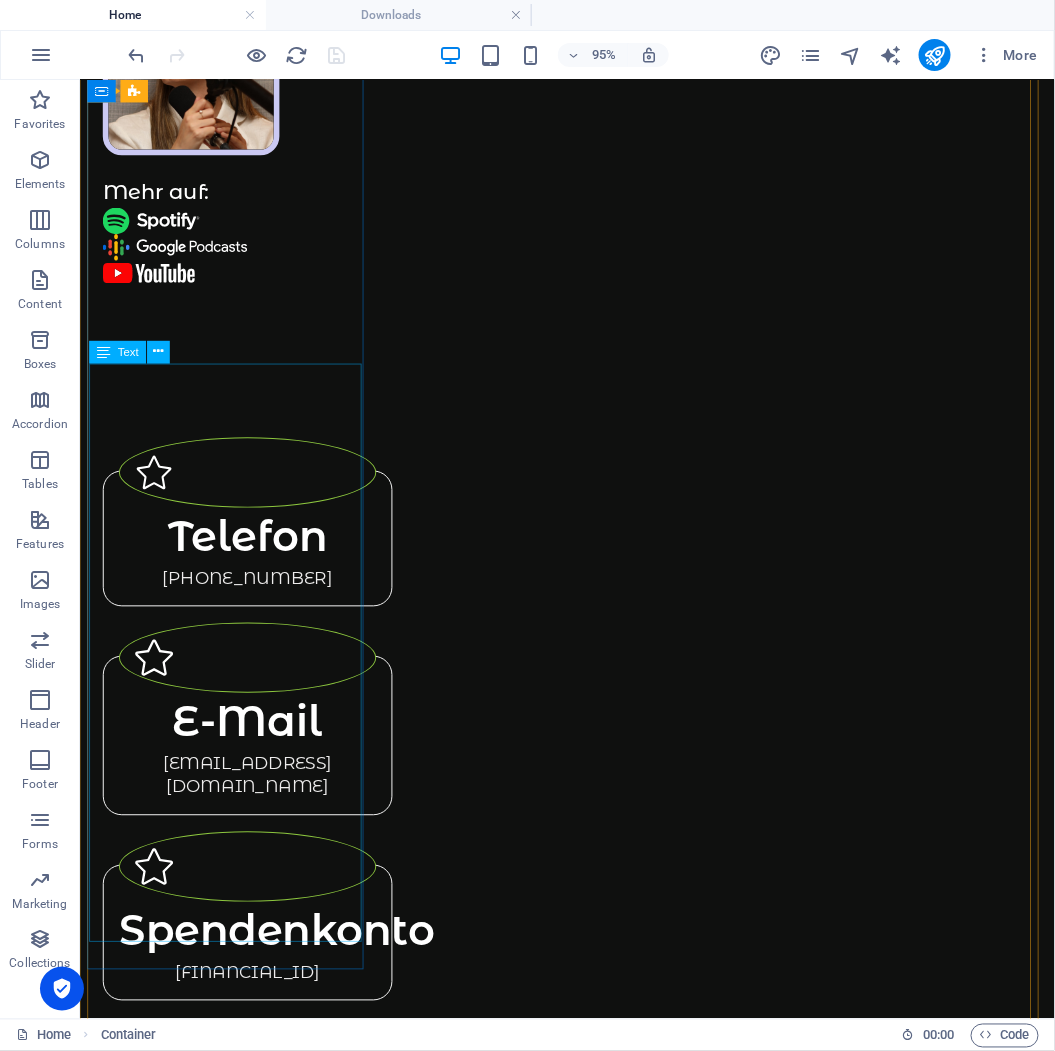 click on "Ob im Aufenthaltsraum oder auf Zimmer Visite, der Moment führt Regie. Kommen wir in ein Zimmer, so haben wir 3 - 5 Ideen, die gerade passen könnten. Zuhören und erspüren, was gerade gebraucht wird.  Es kann sein, dass der Bewohner ein Fotoalbum anschaut, so bleibt unser Koffer zu und wir stellen uns auf das ein, was der Bewohner gerade macht! Unsere Ideen sind immer zweitrangig, Es handelt sich mehr um einen Besuch als eine Vorführung." at bounding box center (235, 2076) 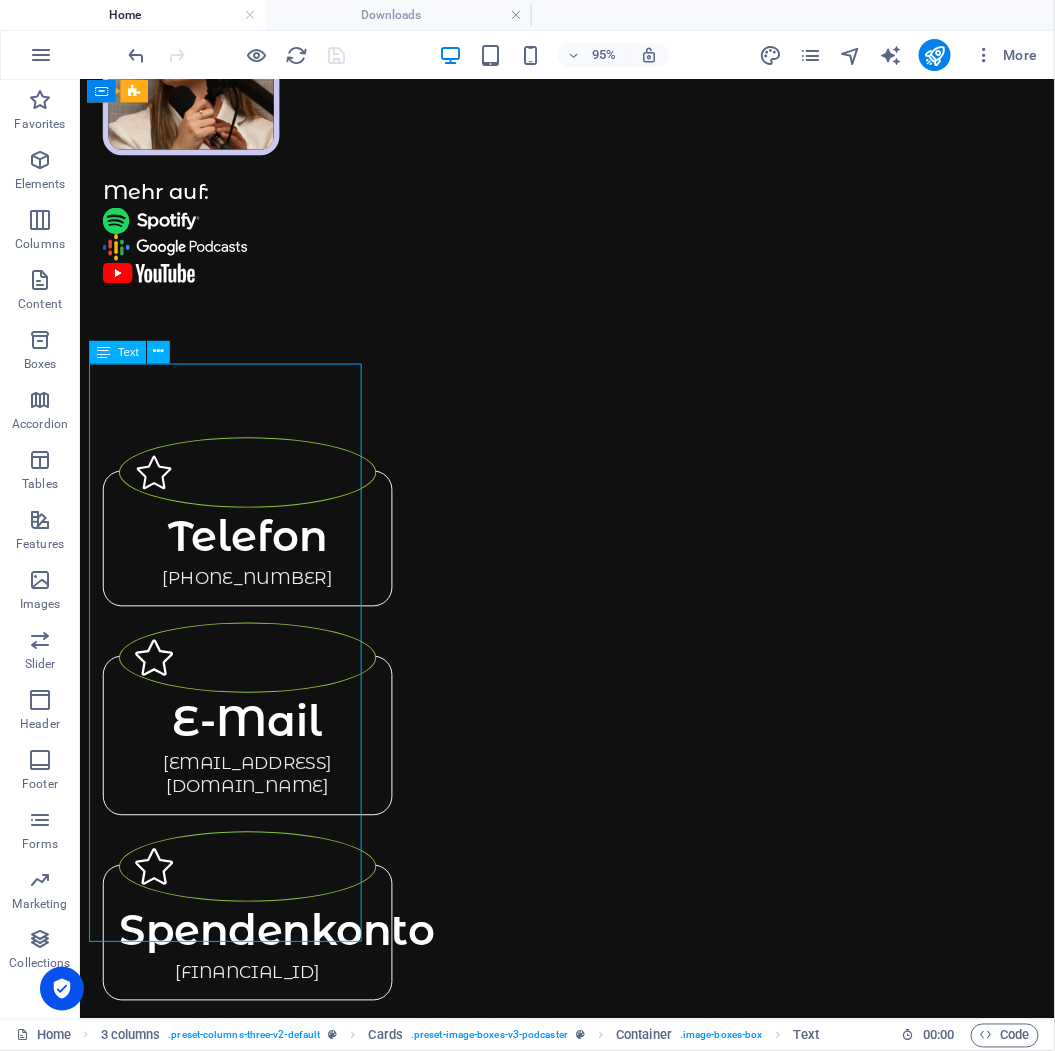 click on "Ob im Aufenthaltsraum oder auf Zimmer Visite, der Moment führt Regie. Kommen wir in ein Zimmer, so haben wir 3 - 5 Ideen, die gerade passen könnten. Zuhören und erspüren, was gerade gebraucht wird.  Es kann sein, dass der Bewohner ein Fotoalbum anschaut, so bleibt unser Koffer zu und wir stellen uns auf das ein, was der Bewohner gerade macht! Unsere Ideen sind immer zweitrangig, Es handelt sich mehr um einen Besuch als eine Vorführung." at bounding box center [235, 2076] 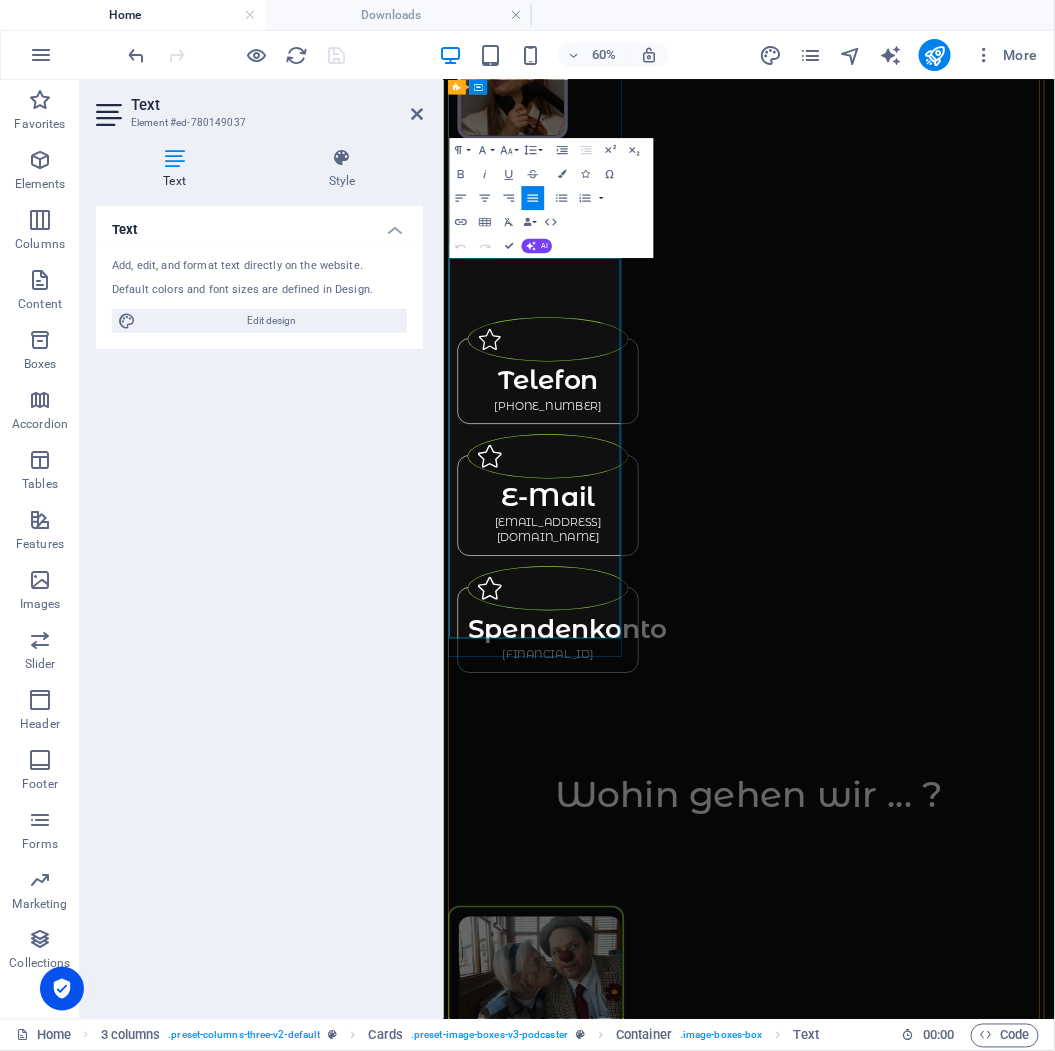 click on "Kommen wir in ein Zimmer, so haben wir 3 - 5 Ideen, die gerade passen könnten." at bounding box center [598, 1916] 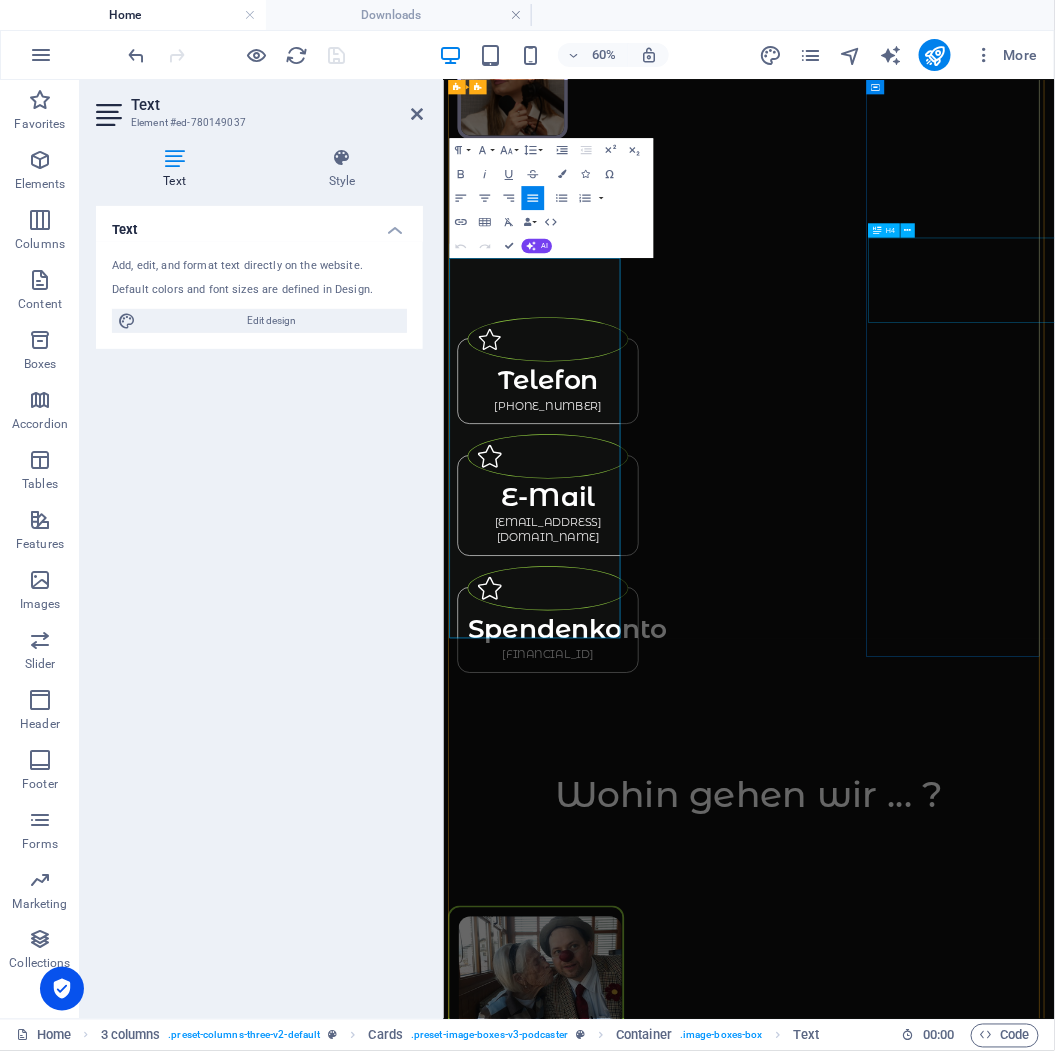 type 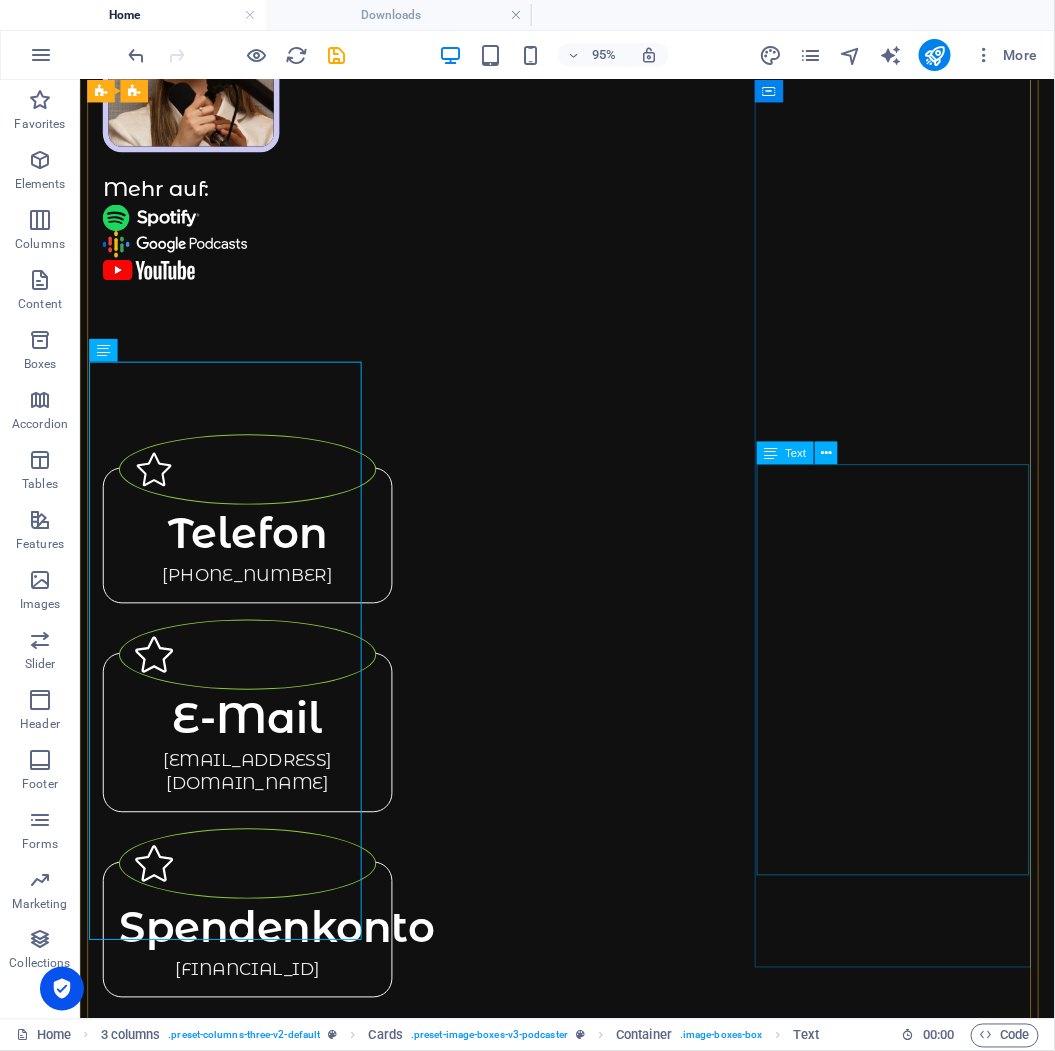 scroll, scrollTop: 1605, scrollLeft: 0, axis: vertical 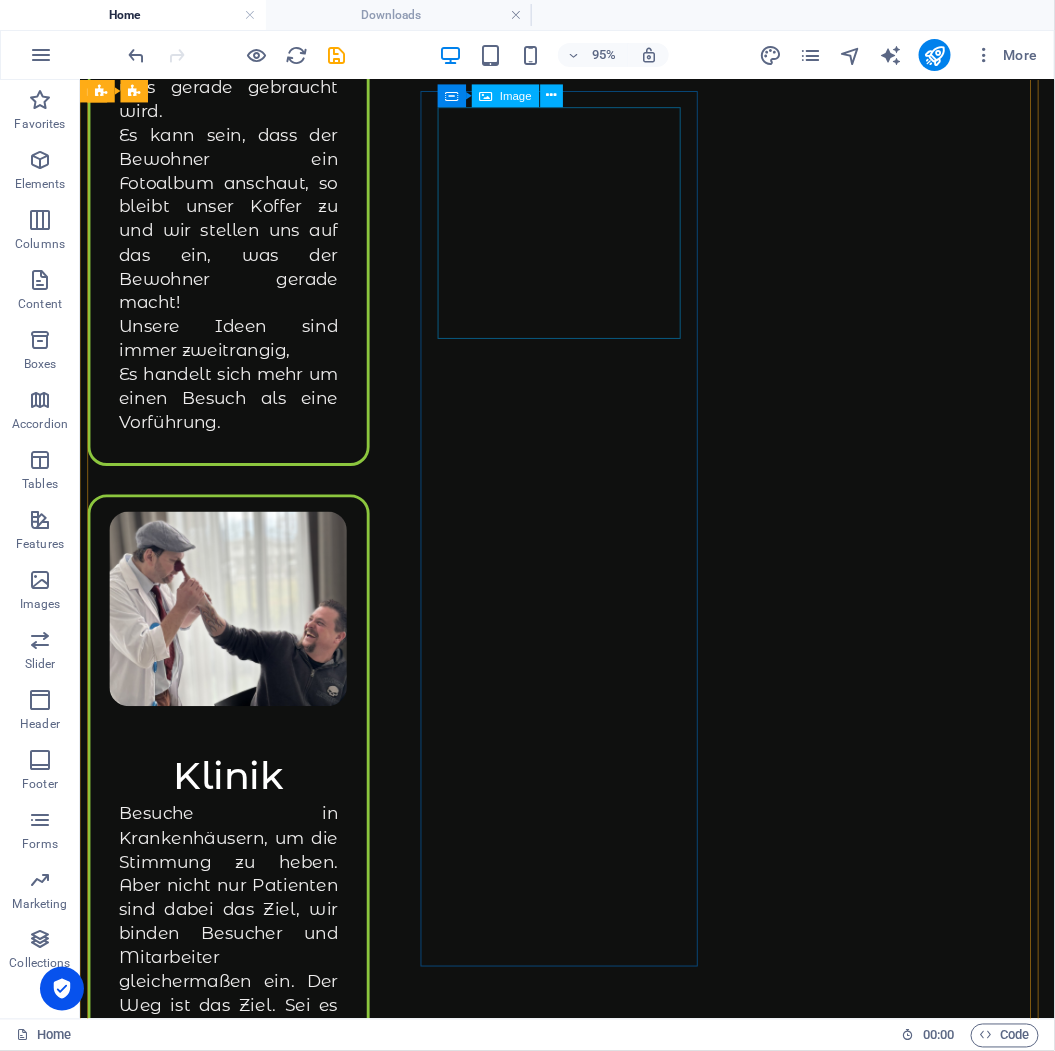 click at bounding box center (235, 6174) 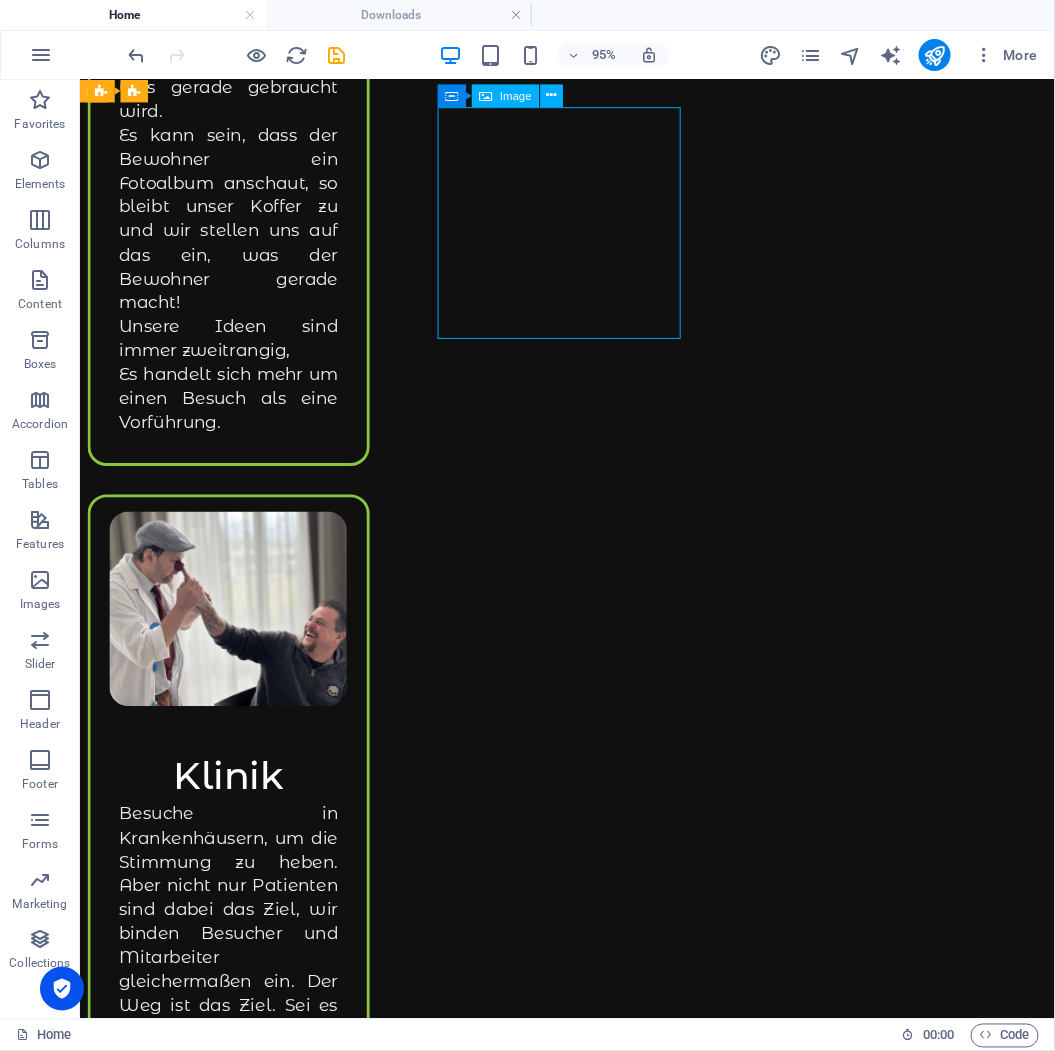 click at bounding box center [235, 6174] 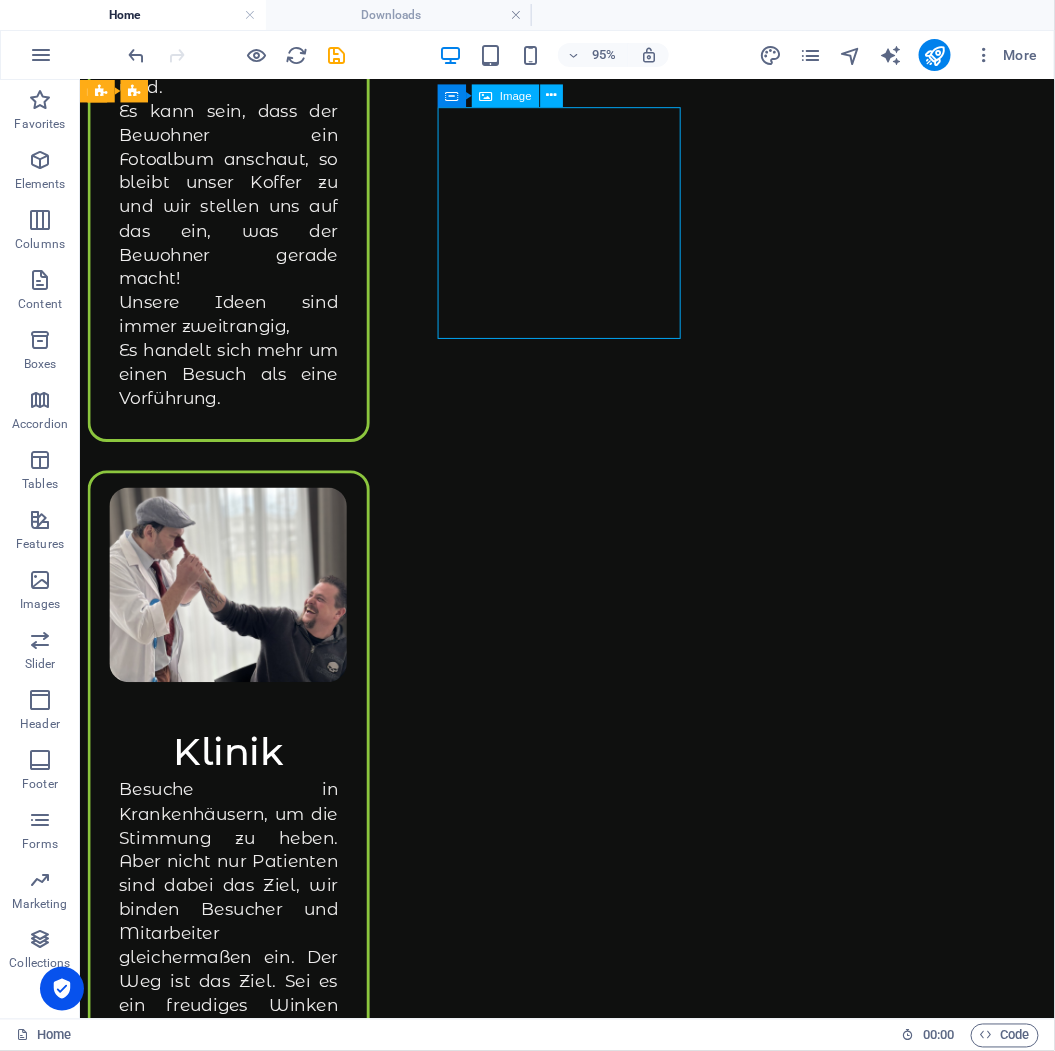 select on "px" 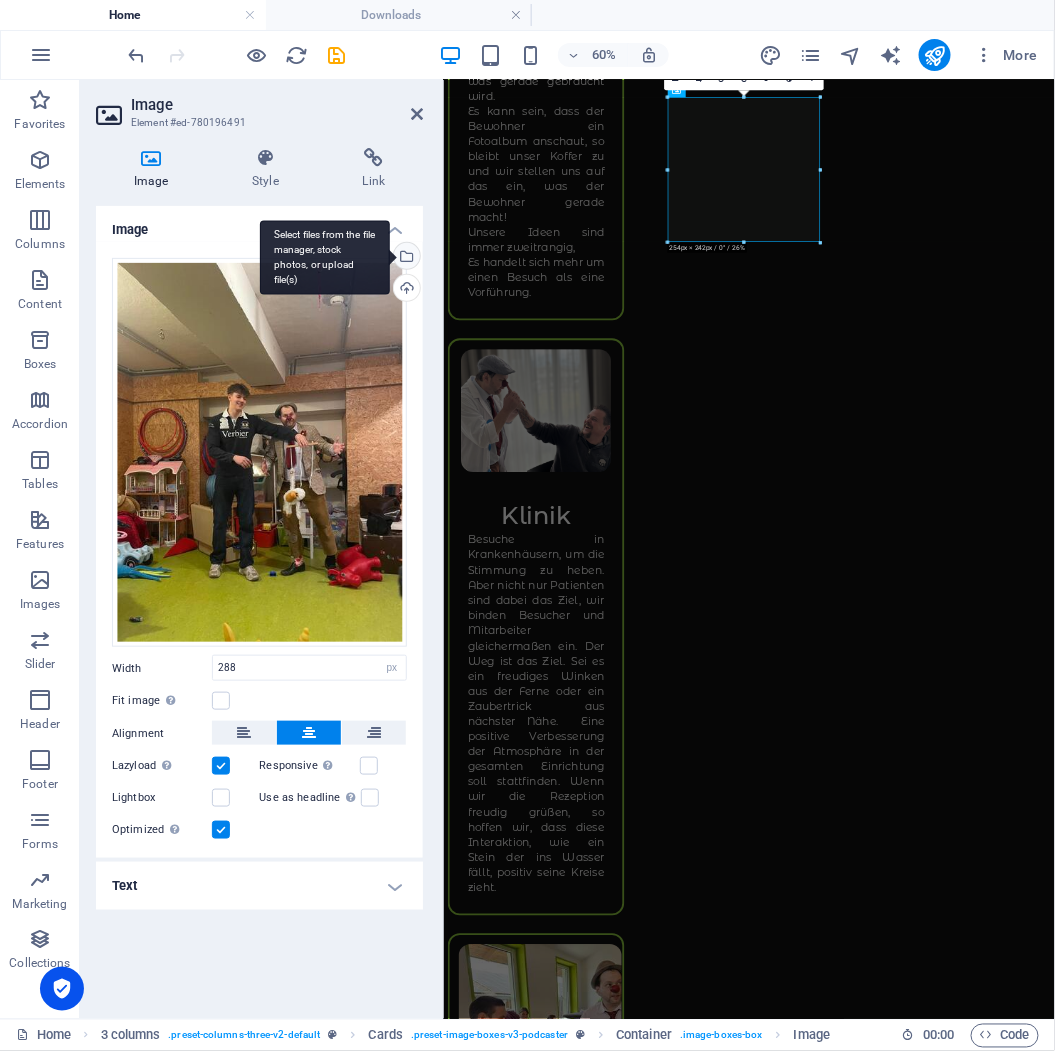 click on "Select files from the file manager, stock photos, or upload file(s)" at bounding box center [325, 257] 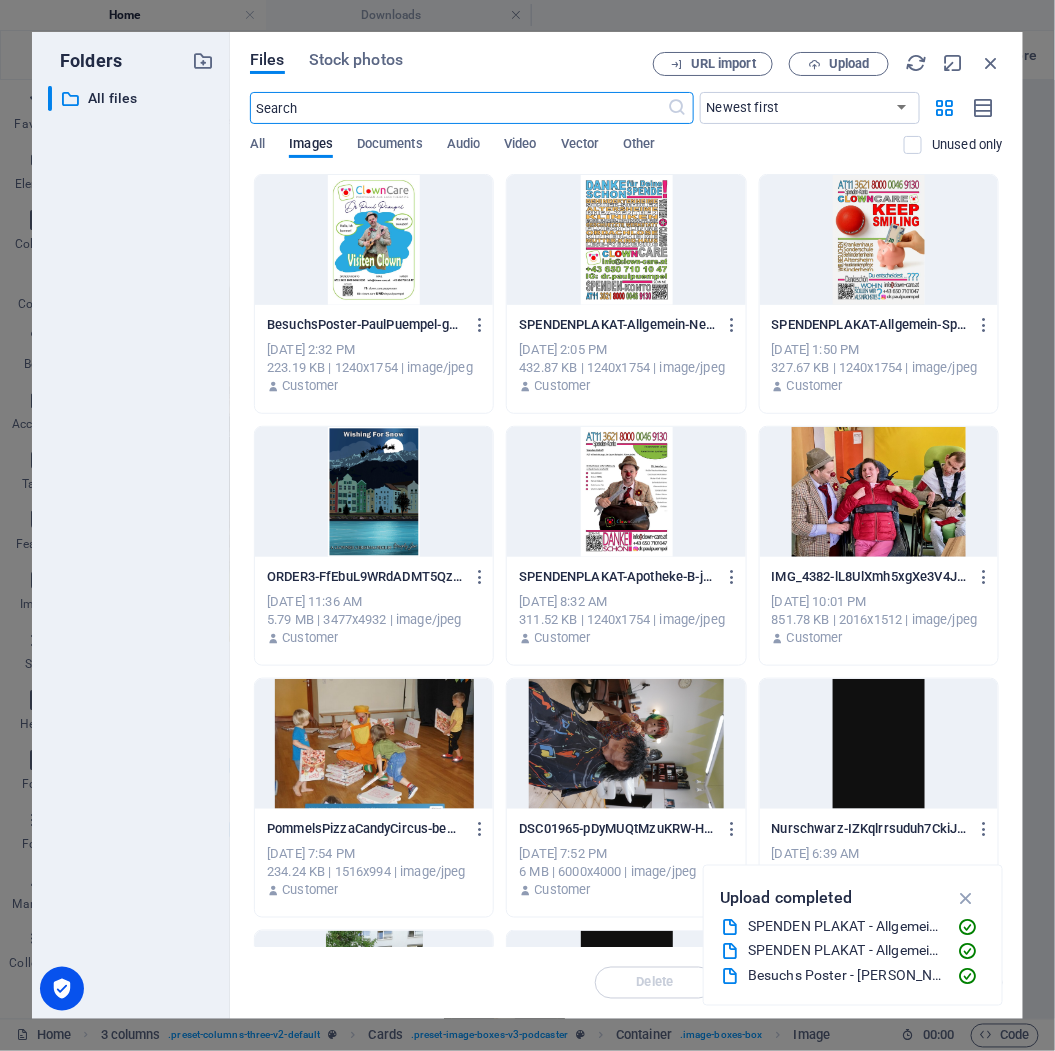 scroll, scrollTop: 3746, scrollLeft: 0, axis: vertical 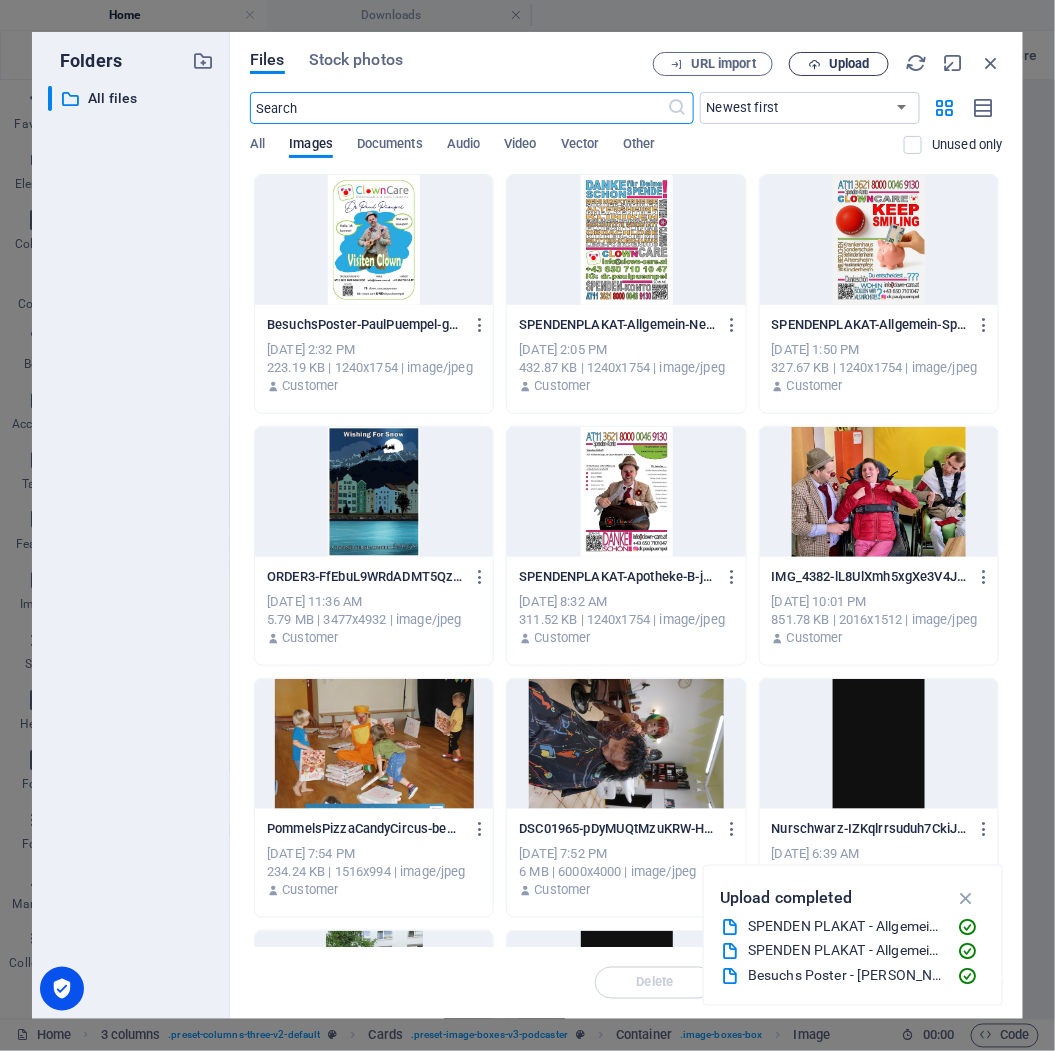click on "Upload" at bounding box center [849, 64] 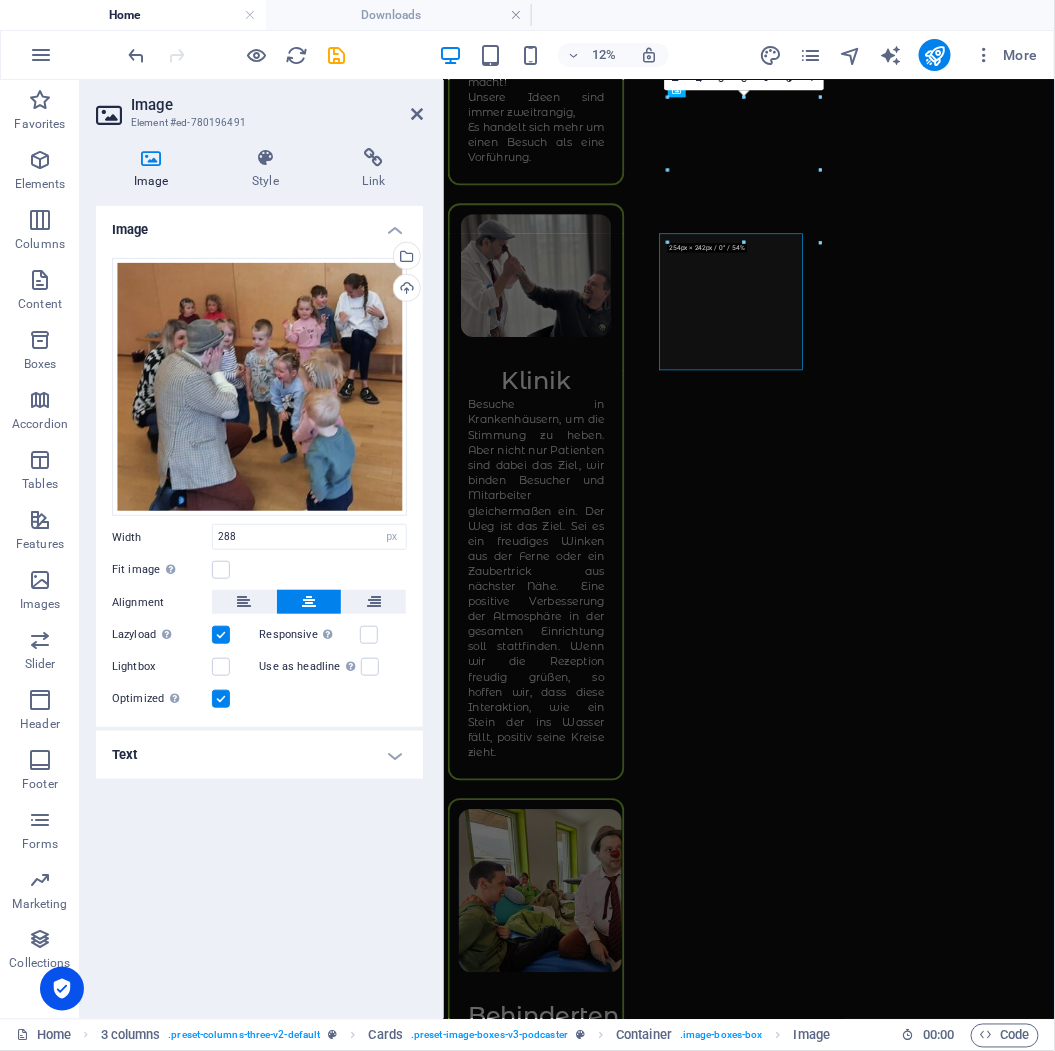 scroll, scrollTop: 3520, scrollLeft: 0, axis: vertical 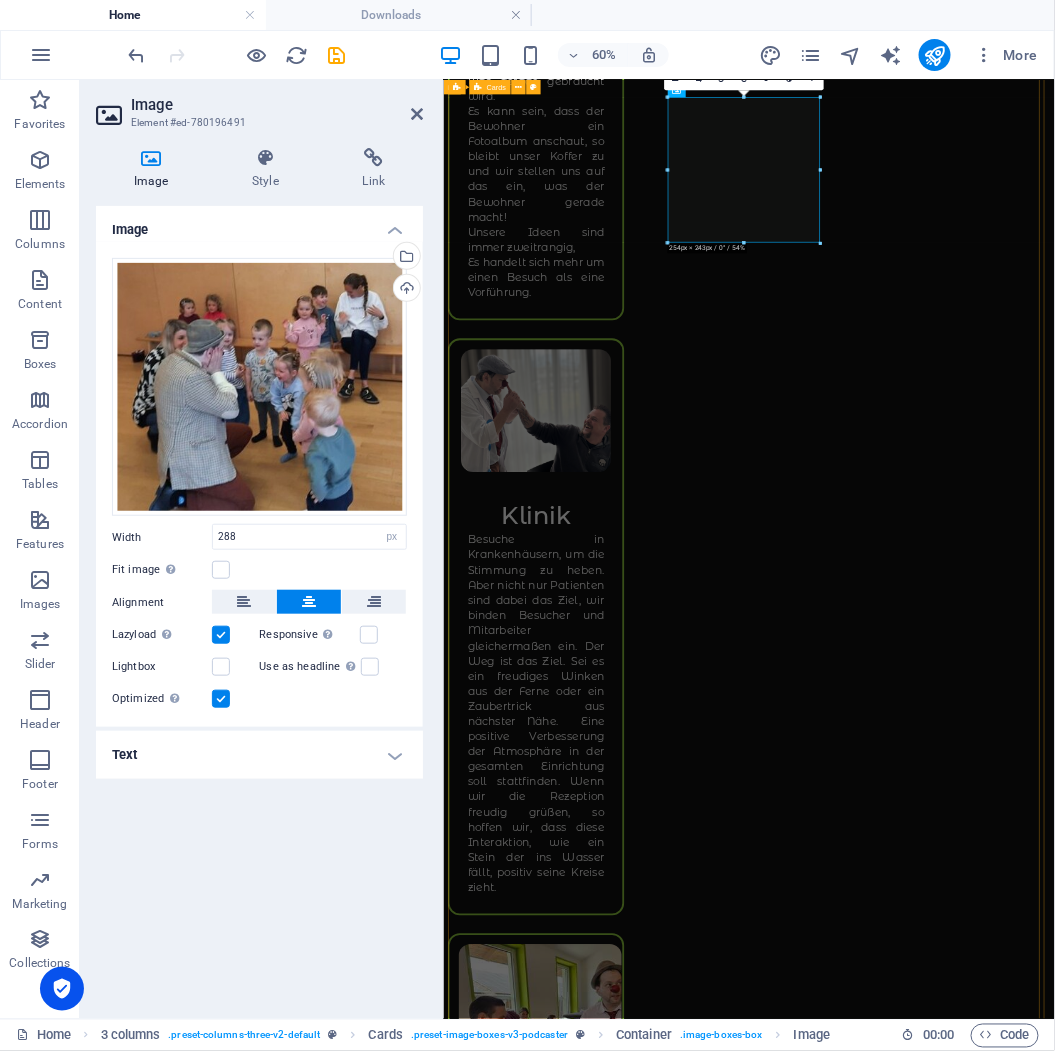 click on "Altersheim Ob im Aufenthaltsraum oder auf Zimmer Visite, der Moment führt Regie. Kommen wir in ein Zimmer, so haben wir bereits 3 - 5 Ideen, die gerade passen könnten. Zuhören und erspüren, was gerade gebraucht wird.  Es kann sein, dass der Bewohner ein Fotoalbum anschaut, so bleibt unser Koffer zu und wir stellen uns auf das ein, was der Bewohner gerade macht! Unsere Ideen sind immer zweitrangig, Es handelt sich mehr um einen Besuch als eine Vorführung. Klinik Besuche in [GEOGRAPHIC_DATA], um die Stimmung zu heben. Aber nicht nur Patienten sind dabei das Ziel, wir binden Besucher und Mitarbeiter gleichermaßen ein. Der Weg ist das Ziel. Sei es ein freudiges Winken aus der Ferne oder ein Zaubertrick aus nächster Nähe.  Eine positive Verbesserung der Atmosphäre in der gesamten Einrichtung soll stattfinden. Wenn wir die Rezeption freudig grüßen, so hoffen wir, dass diese Interaktion, wie ein Stein der ins Wasser fällt, positiv seine Kreise zieht. Behinderten Heim Mobile Haus Kranken Pflege Kinderheim" at bounding box center [952, 5348] 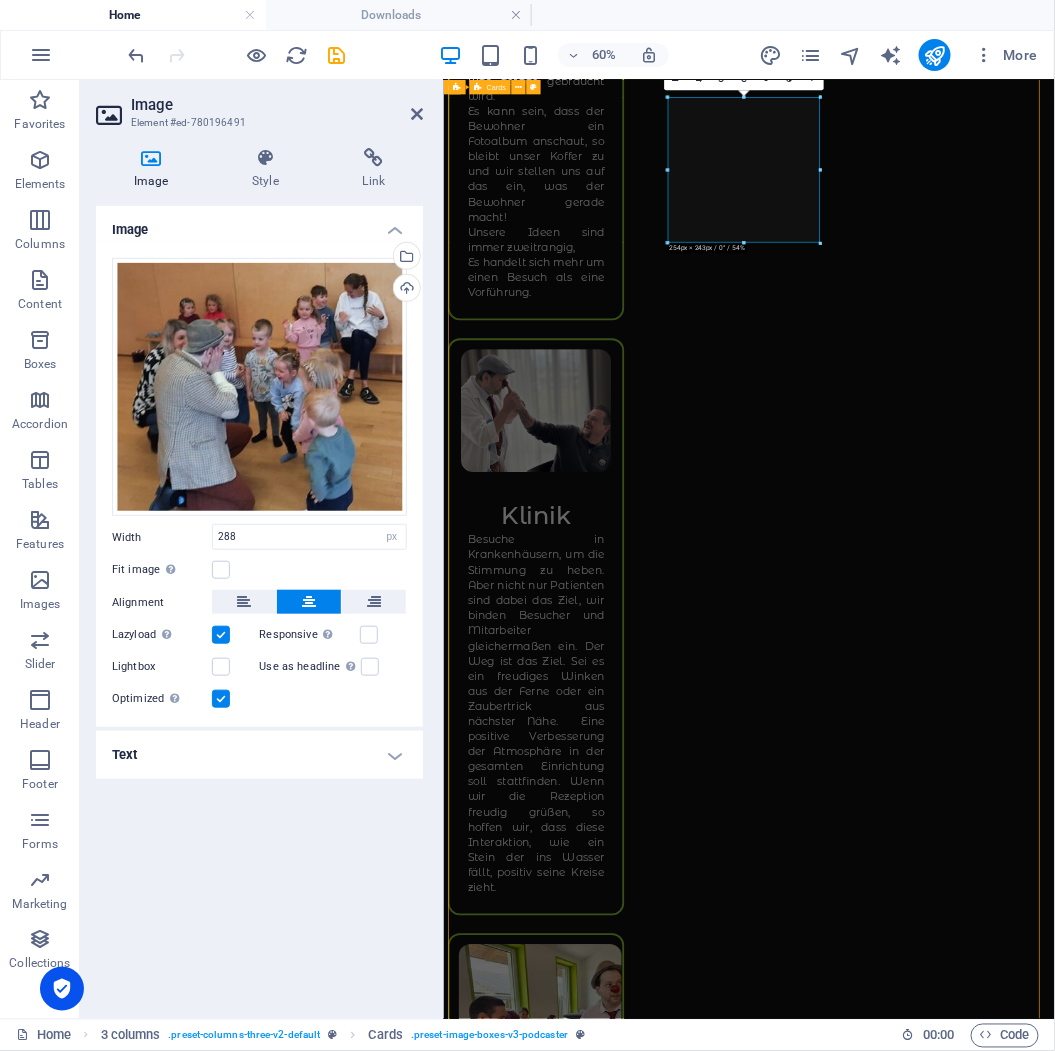 scroll, scrollTop: 3495, scrollLeft: 0, axis: vertical 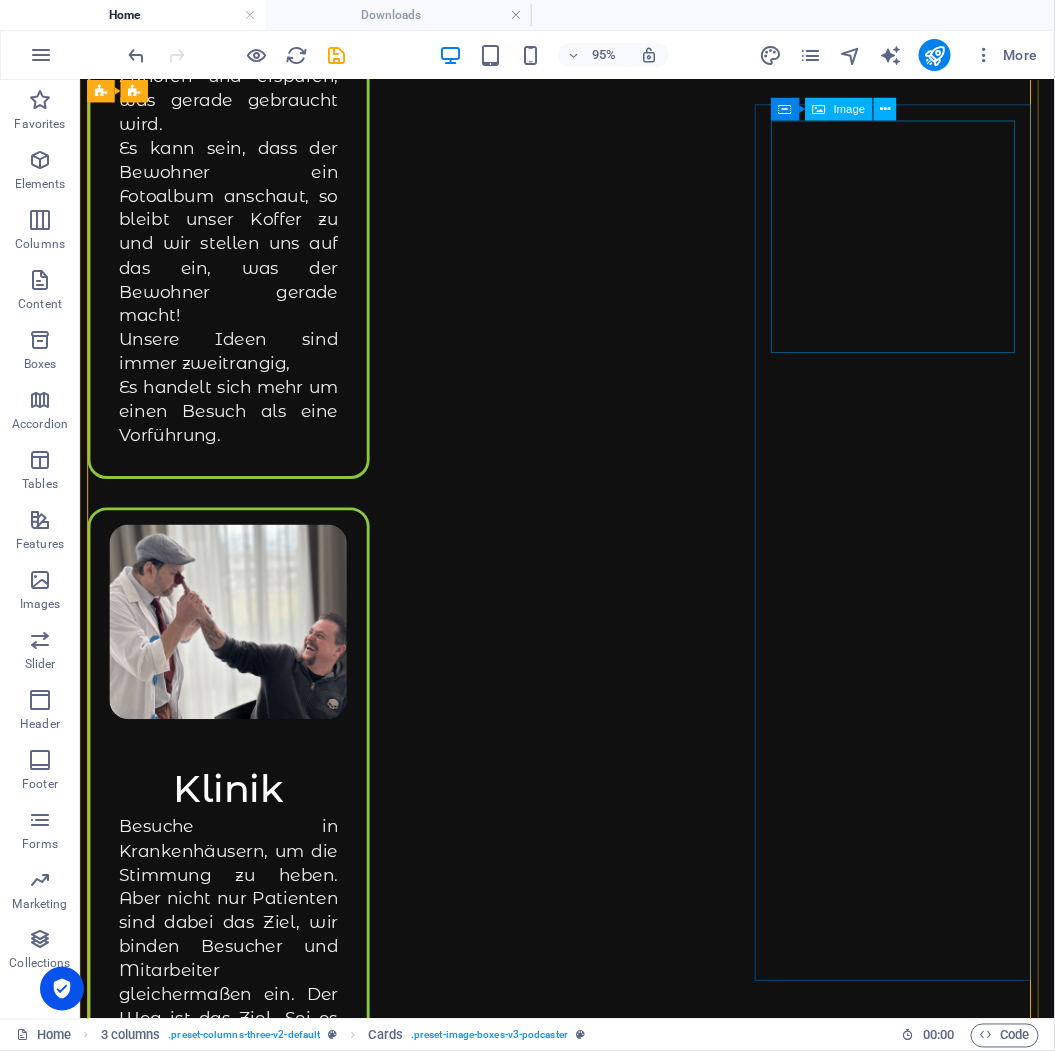 click at bounding box center (235, 7048) 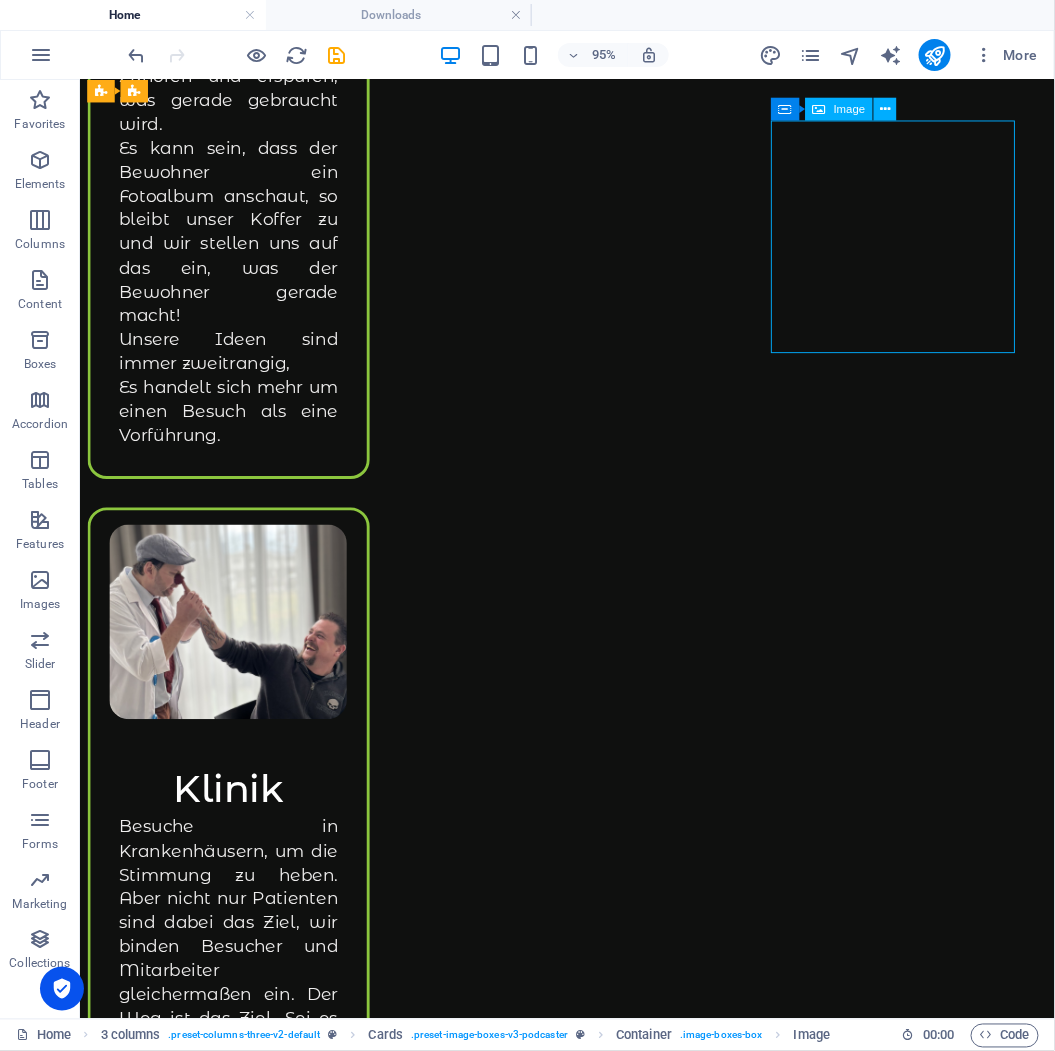 click at bounding box center [235, 7048] 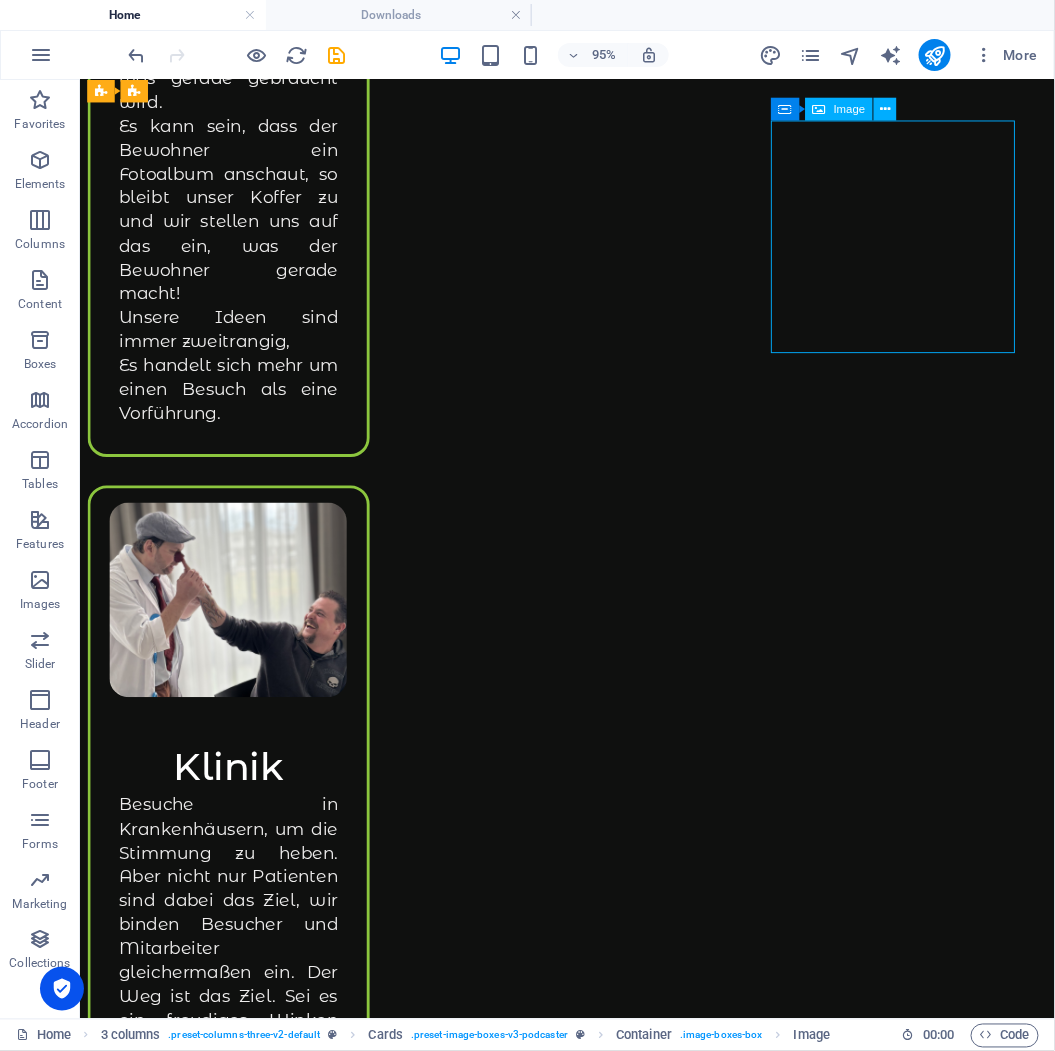 select on "px" 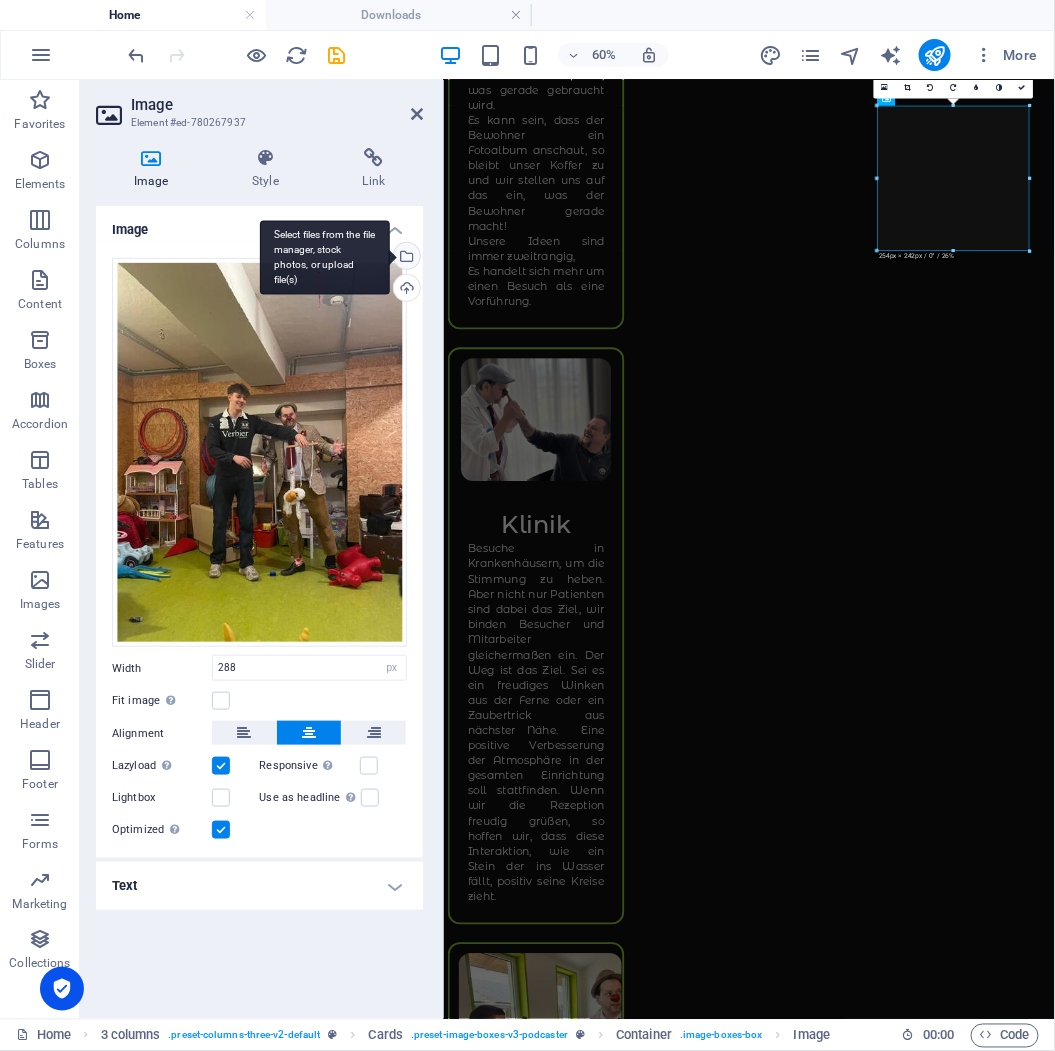 click on "Select files from the file manager, stock photos, or upload file(s)" at bounding box center (405, 258) 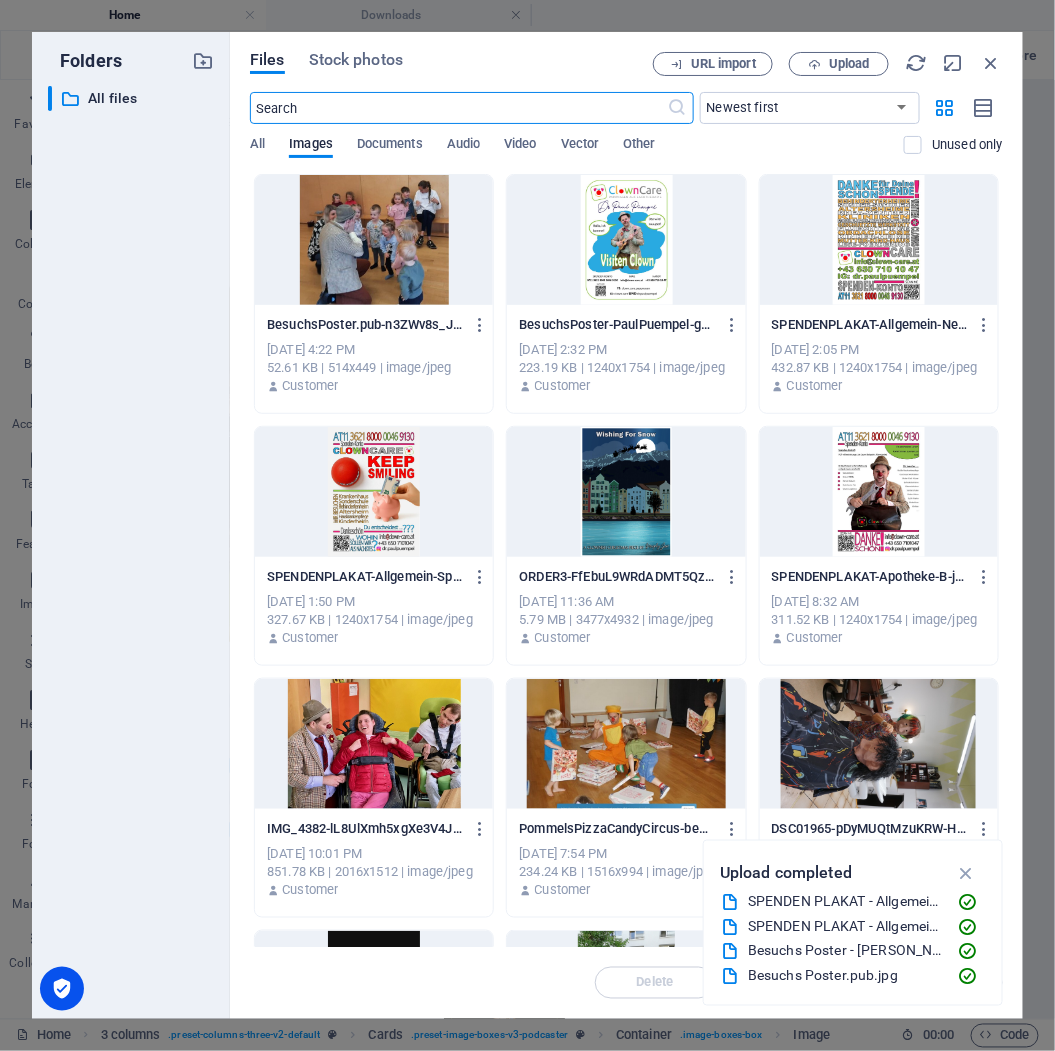 scroll, scrollTop: 3732, scrollLeft: 0, axis: vertical 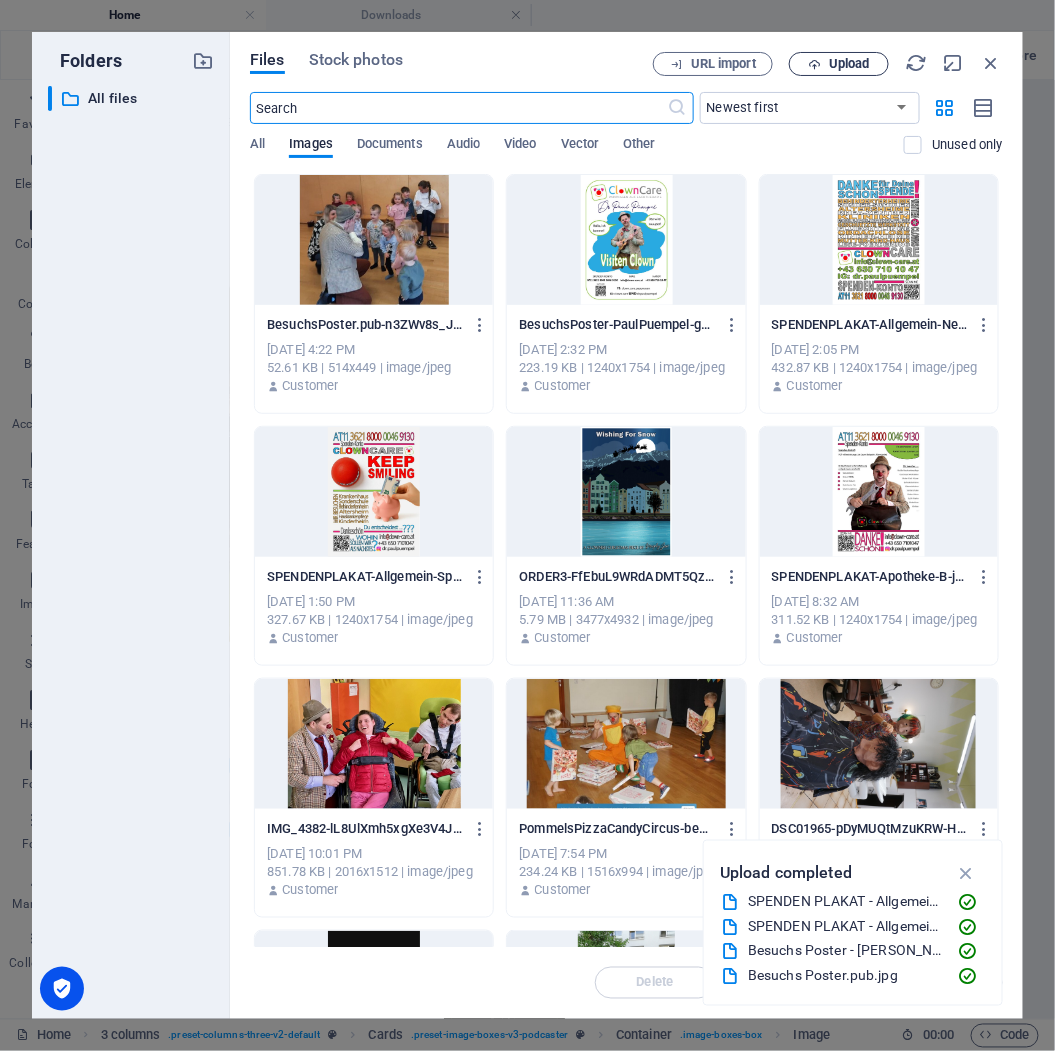 click on "Upload" at bounding box center (849, 64) 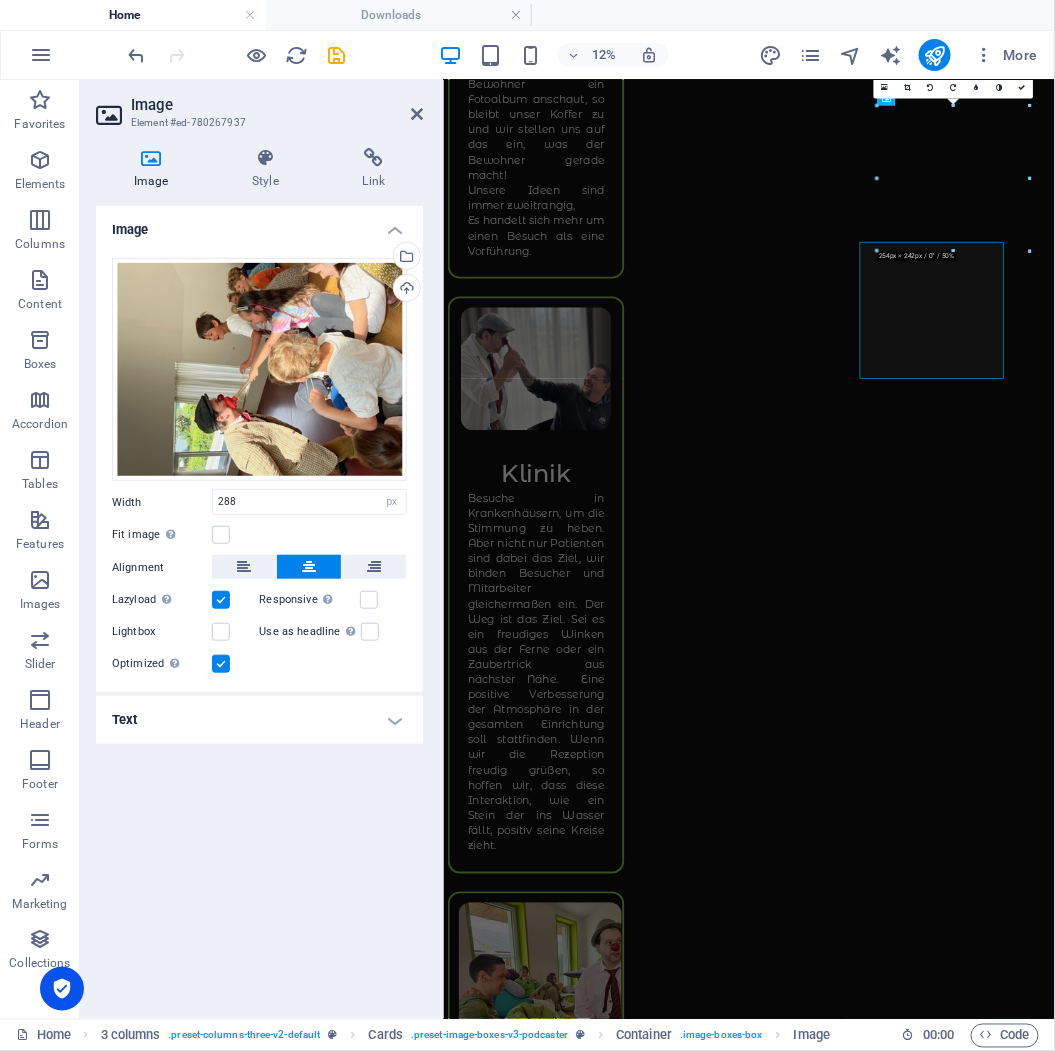 scroll, scrollTop: 3505, scrollLeft: 0, axis: vertical 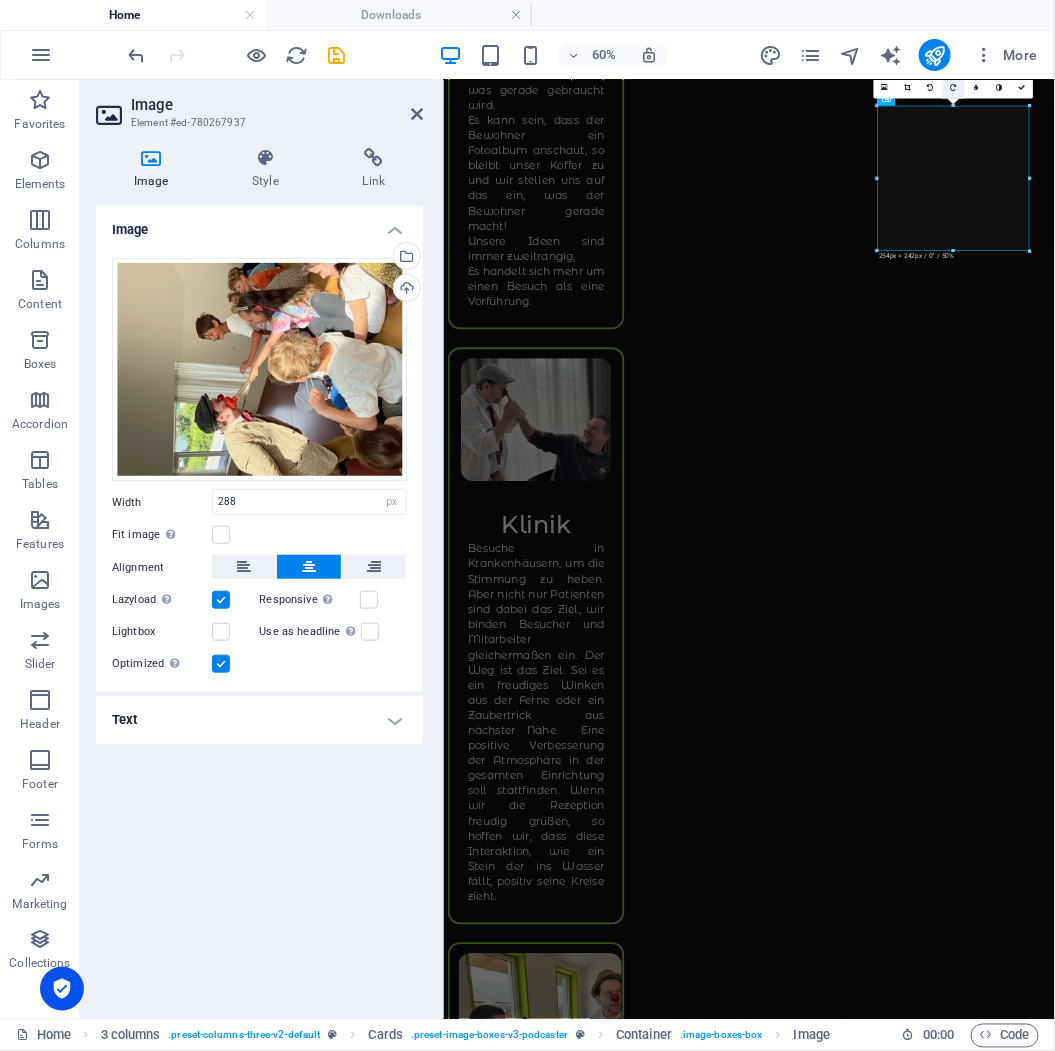 click at bounding box center [954, 87] 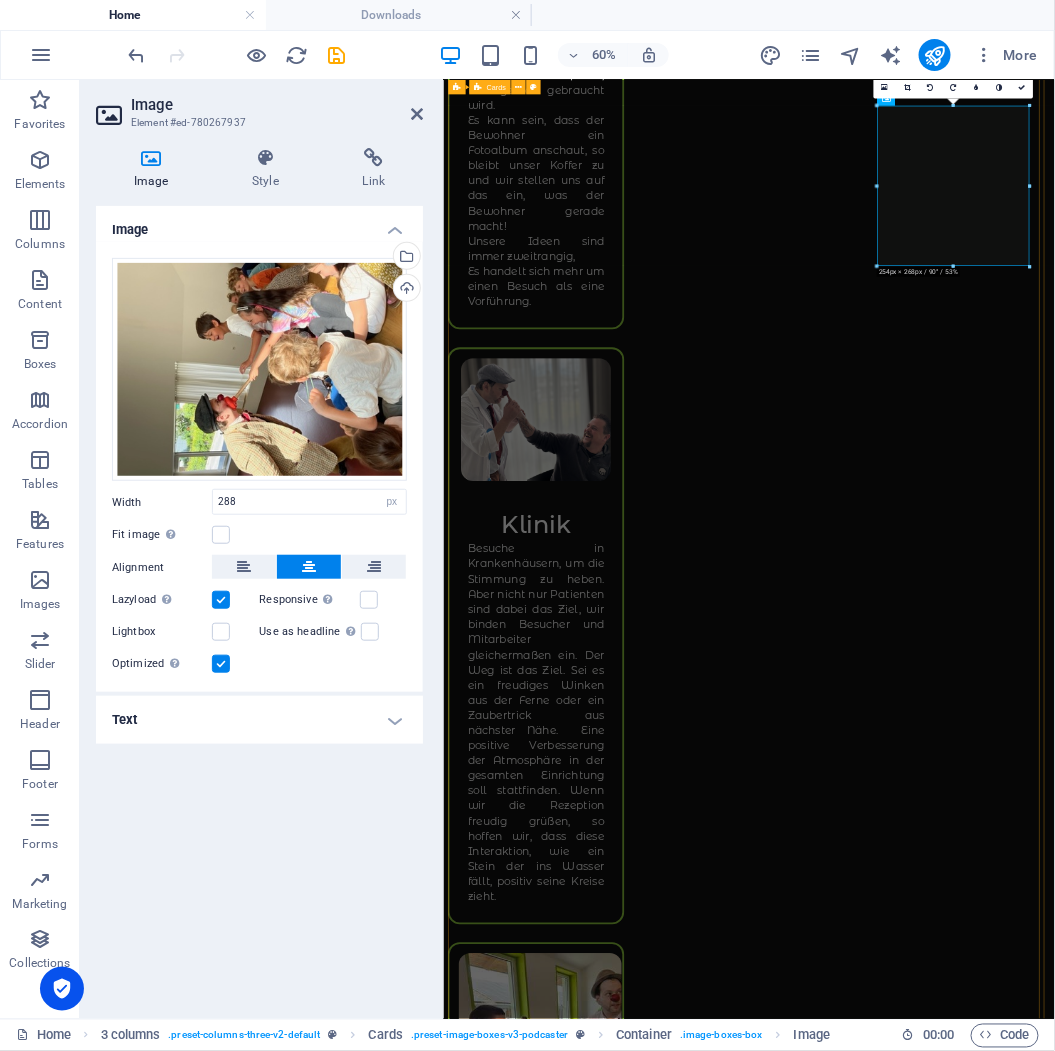 click on "Altersheim Ob im Aufenthaltsraum oder auf Zimmer Visite, der Moment führt Regie. Kommen wir in ein Zimmer, so haben wir bereits 3 - 5 Ideen, die gerade passen könnten. Zuhören und erspüren, was gerade gebraucht wird.  Es kann sein, dass der Bewohner ein Fotoalbum anschaut, so bleibt unser Koffer zu und wir stellen uns auf das ein, was der Bewohner gerade macht! Unsere Ideen sind immer zweitrangig, Es handelt sich mehr um einen Besuch als eine Vorführung. Klinik Besuche in [GEOGRAPHIC_DATA], um die Stimmung zu heben. Aber nicht nur Patienten sind dabei das Ziel, wir binden Besucher und Mitarbeiter gleichermaßen ein. Der Weg ist das Ziel. Sei es ein freudiges Winken aus der Ferne oder ein Zaubertrick aus nächster Nähe.  Eine positive Verbesserung der Atmosphäre in der gesamten Einrichtung soll stattfinden. Wenn wir die Rezeption freudig grüßen, so hoffen wir, dass diese Interaktion, wie ein Stein der ins Wasser fällt, positiv seine Kreise zieht. Behinderten Heim Mobile Haus Kranken Pflege Kinderheim" at bounding box center (952, 5378) 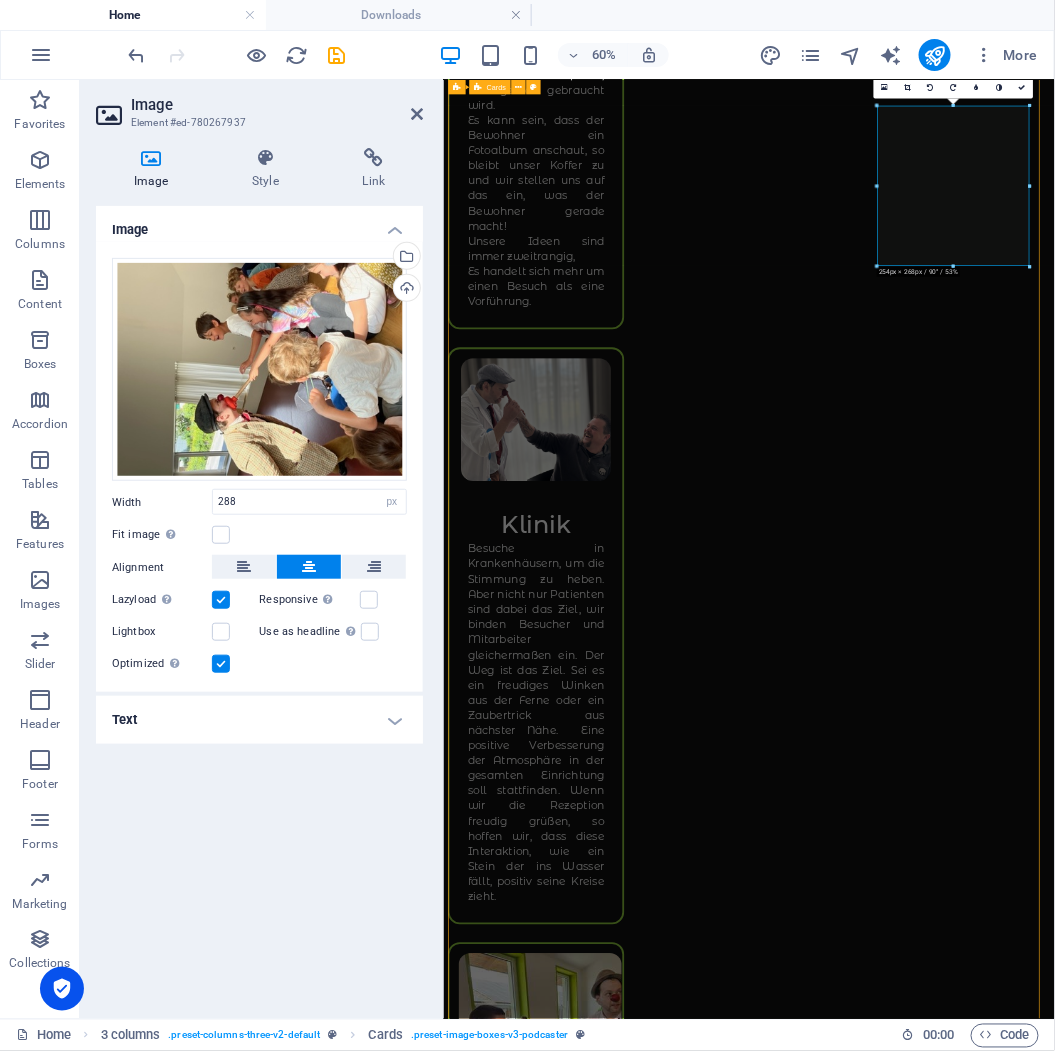 scroll, scrollTop: 3481, scrollLeft: 0, axis: vertical 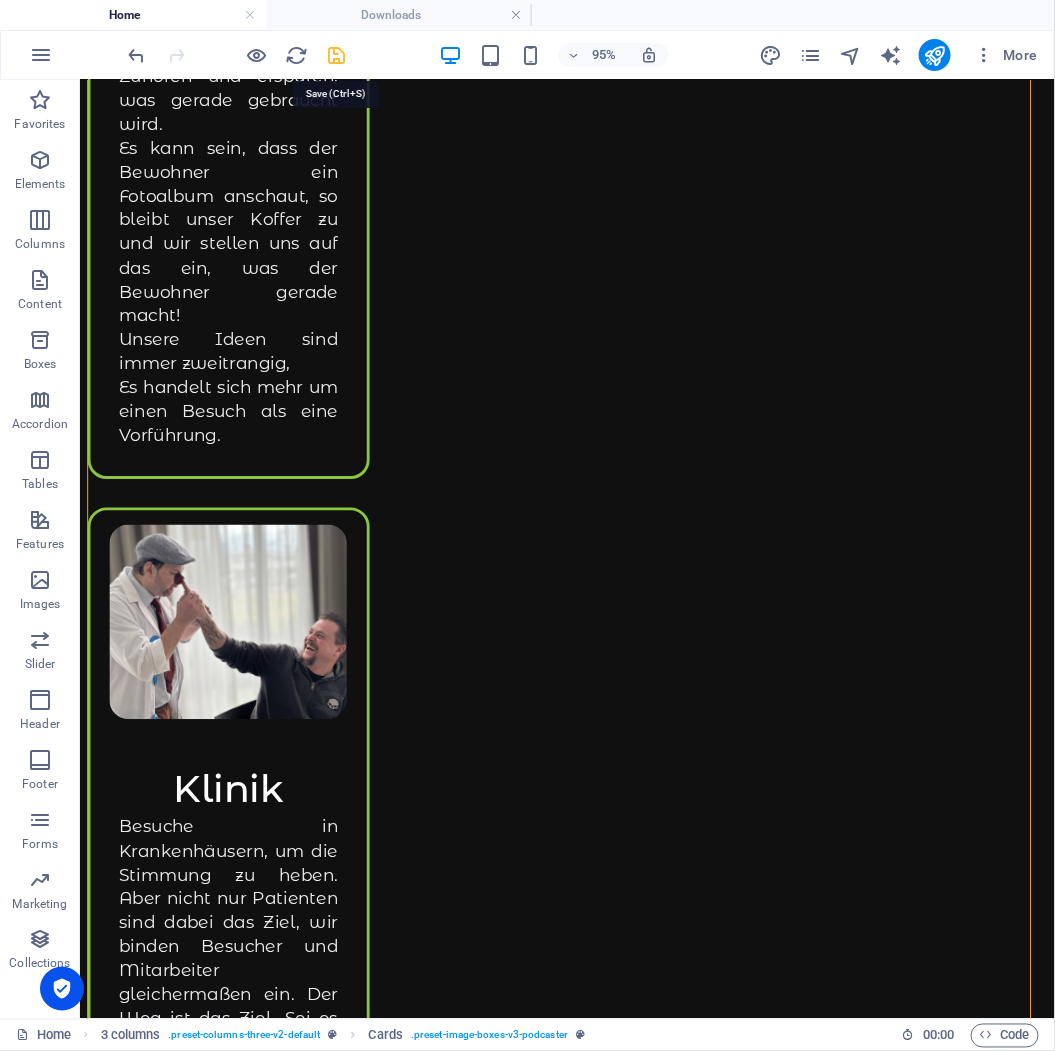 click at bounding box center (337, 55) 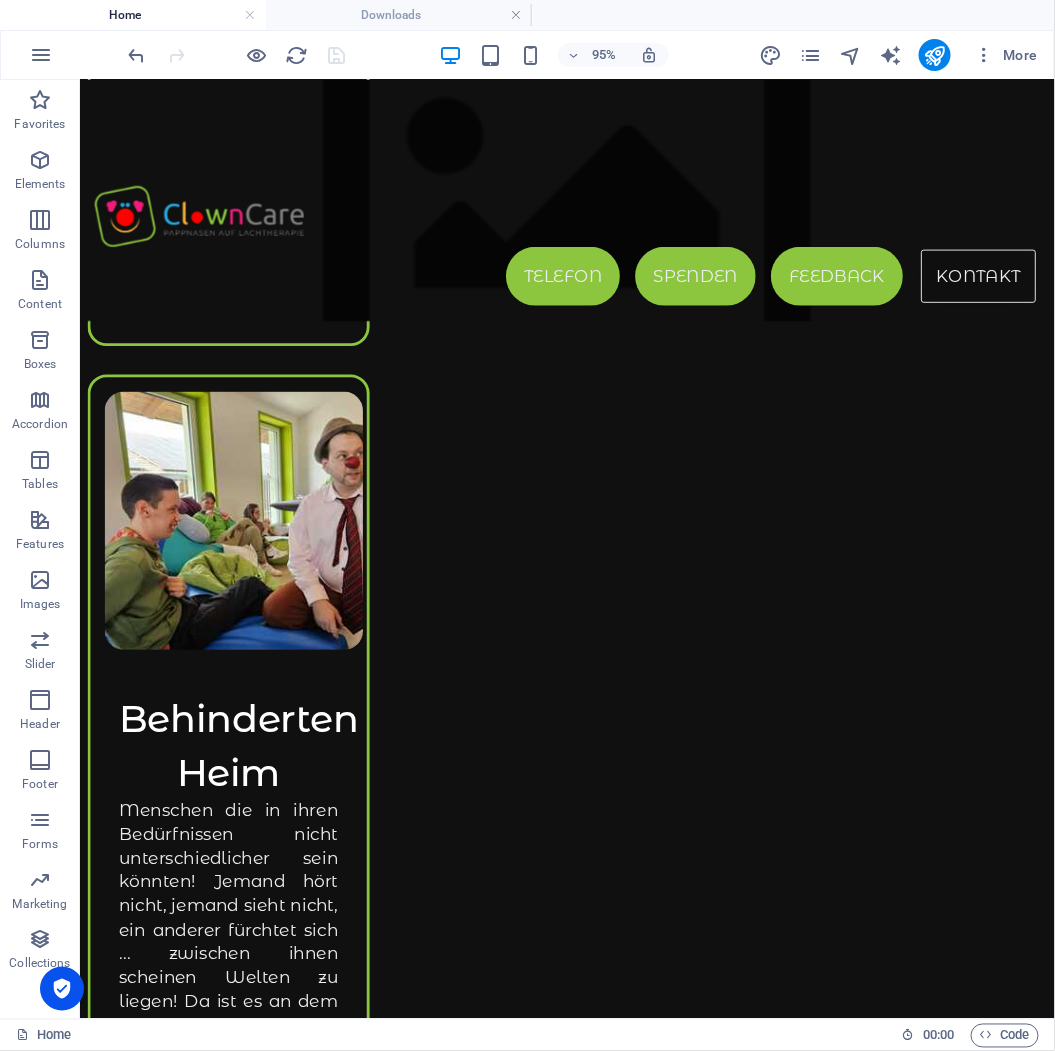 scroll, scrollTop: 4436, scrollLeft: 0, axis: vertical 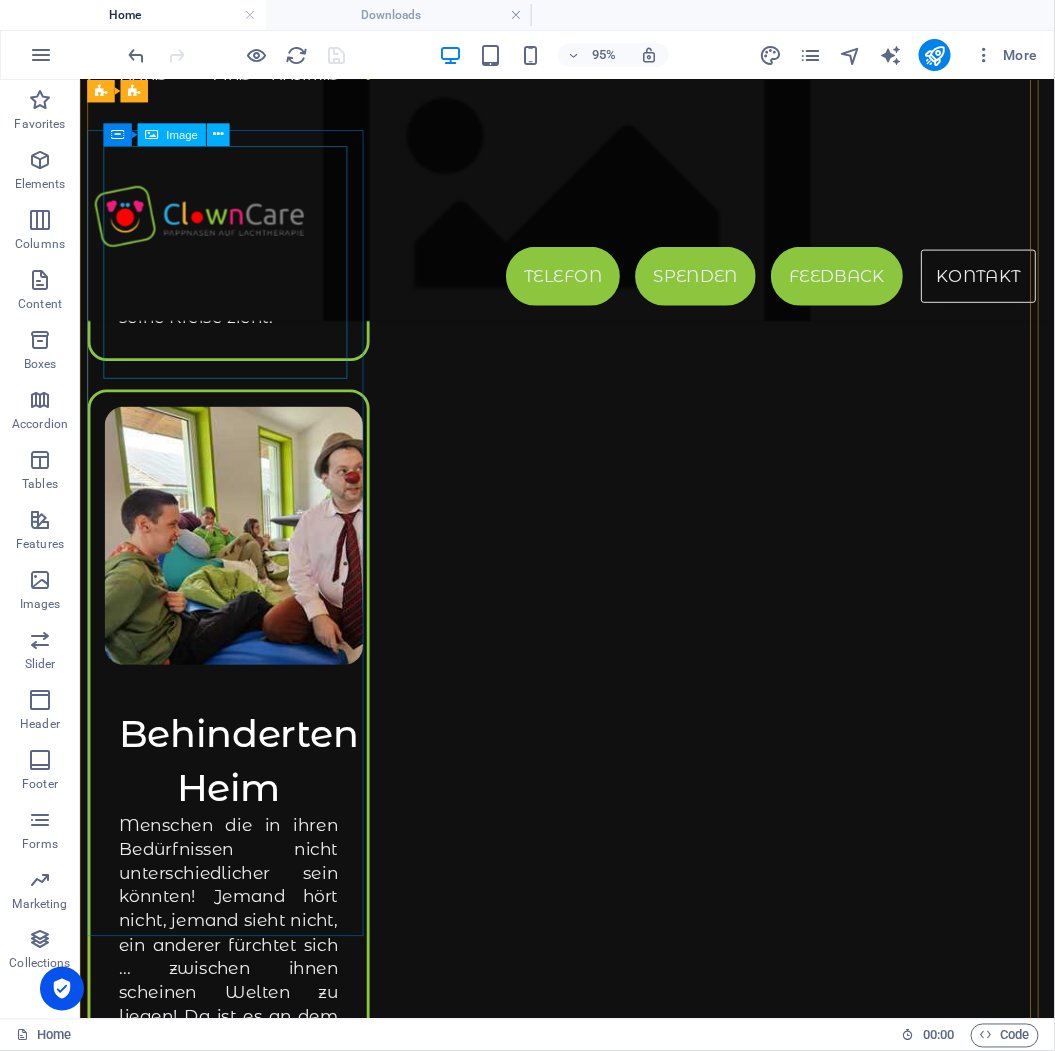 click at bounding box center [235, 6819] 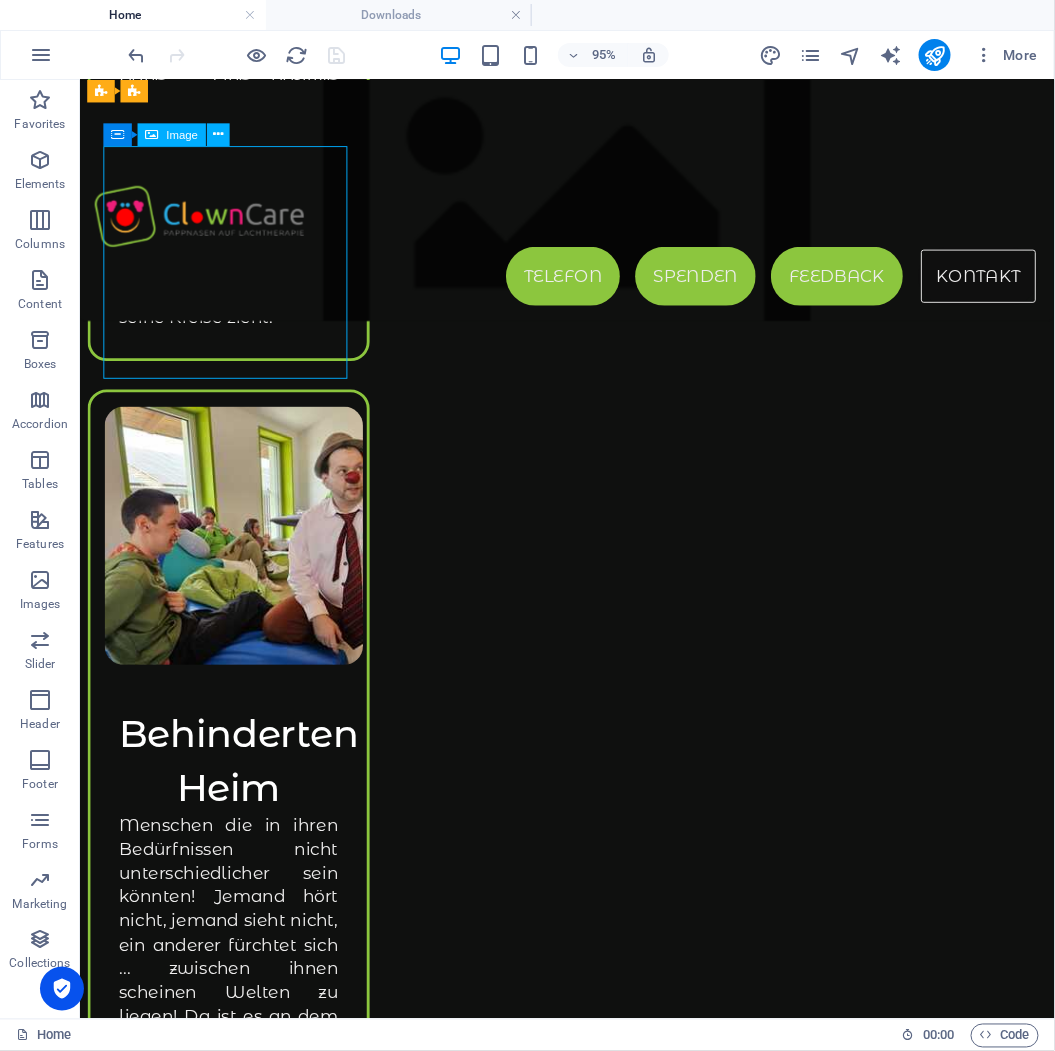 click at bounding box center (235, 6819) 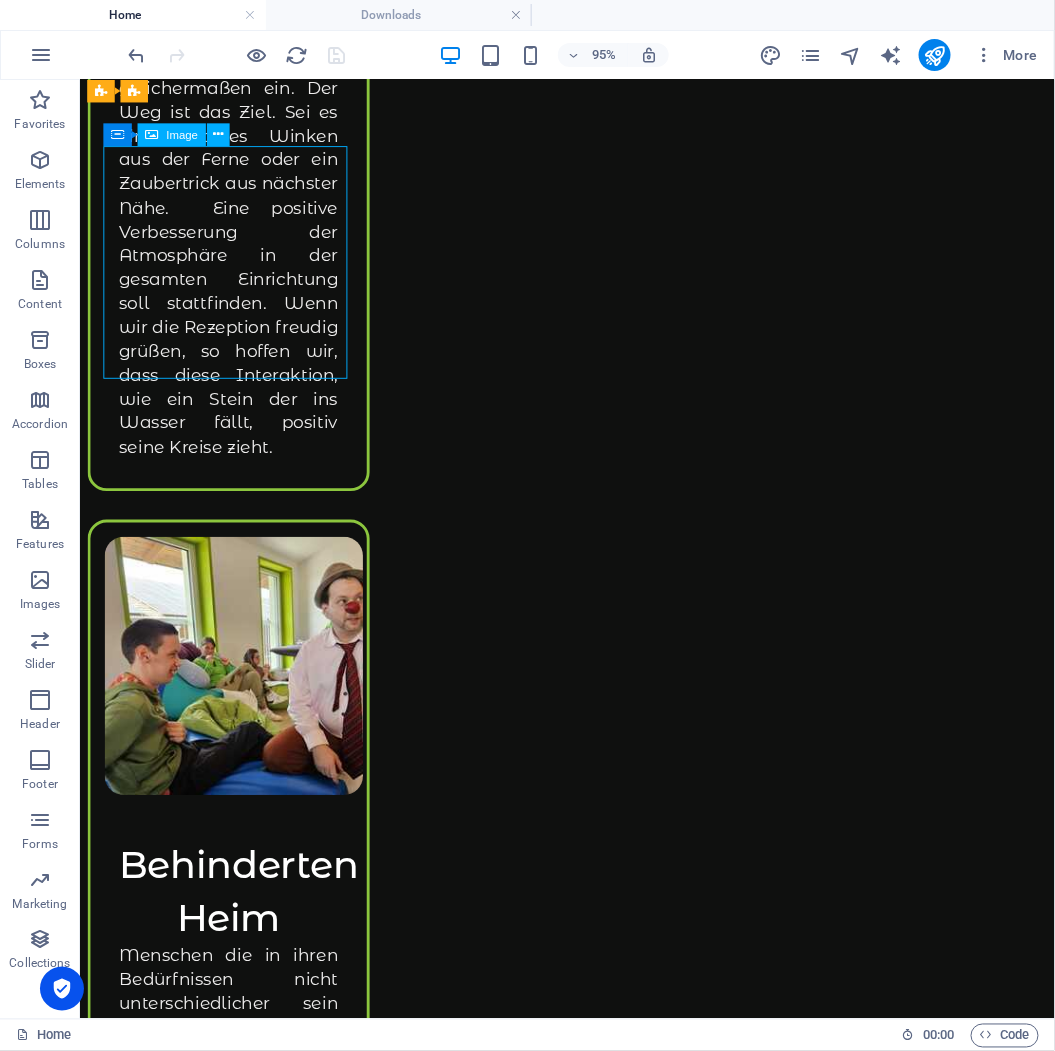 select on "px" 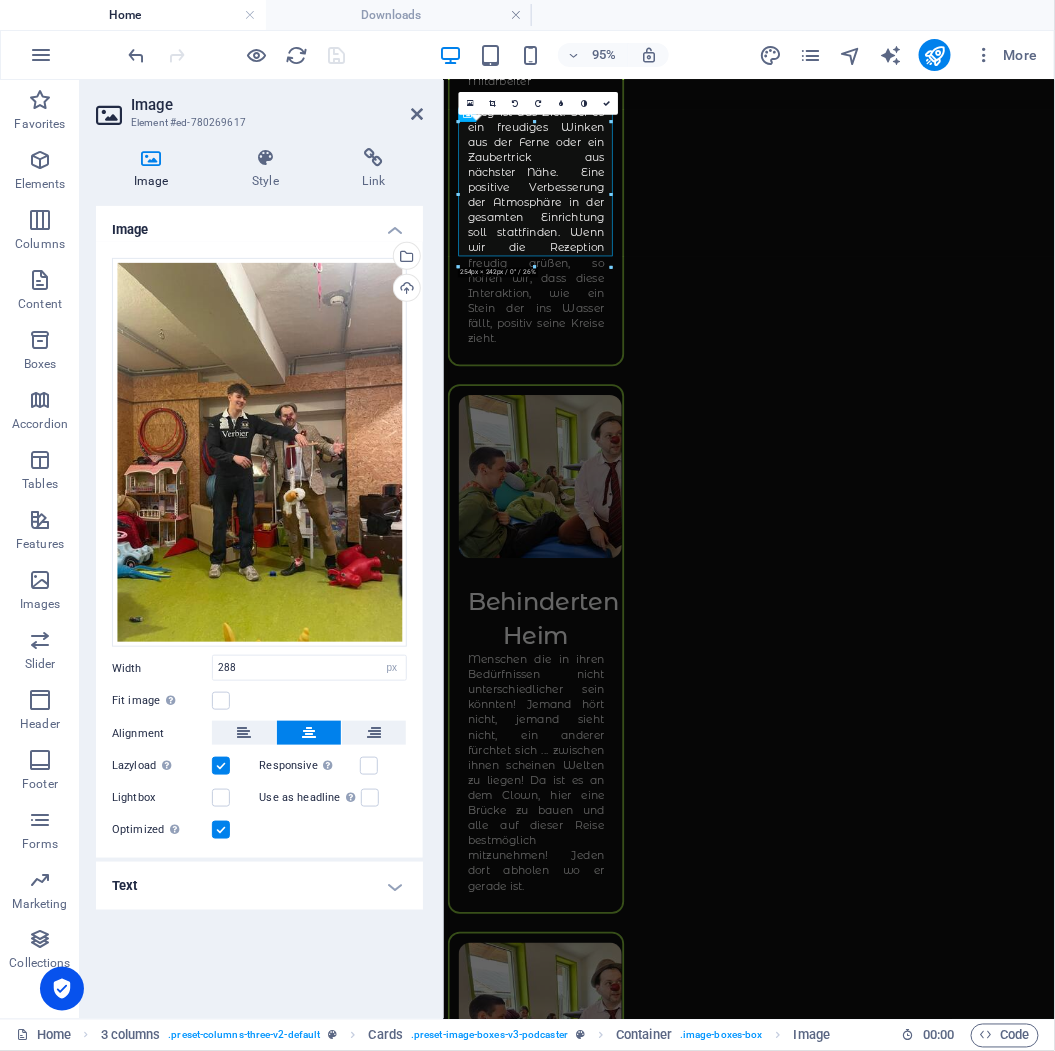 scroll, scrollTop: 4457, scrollLeft: 0, axis: vertical 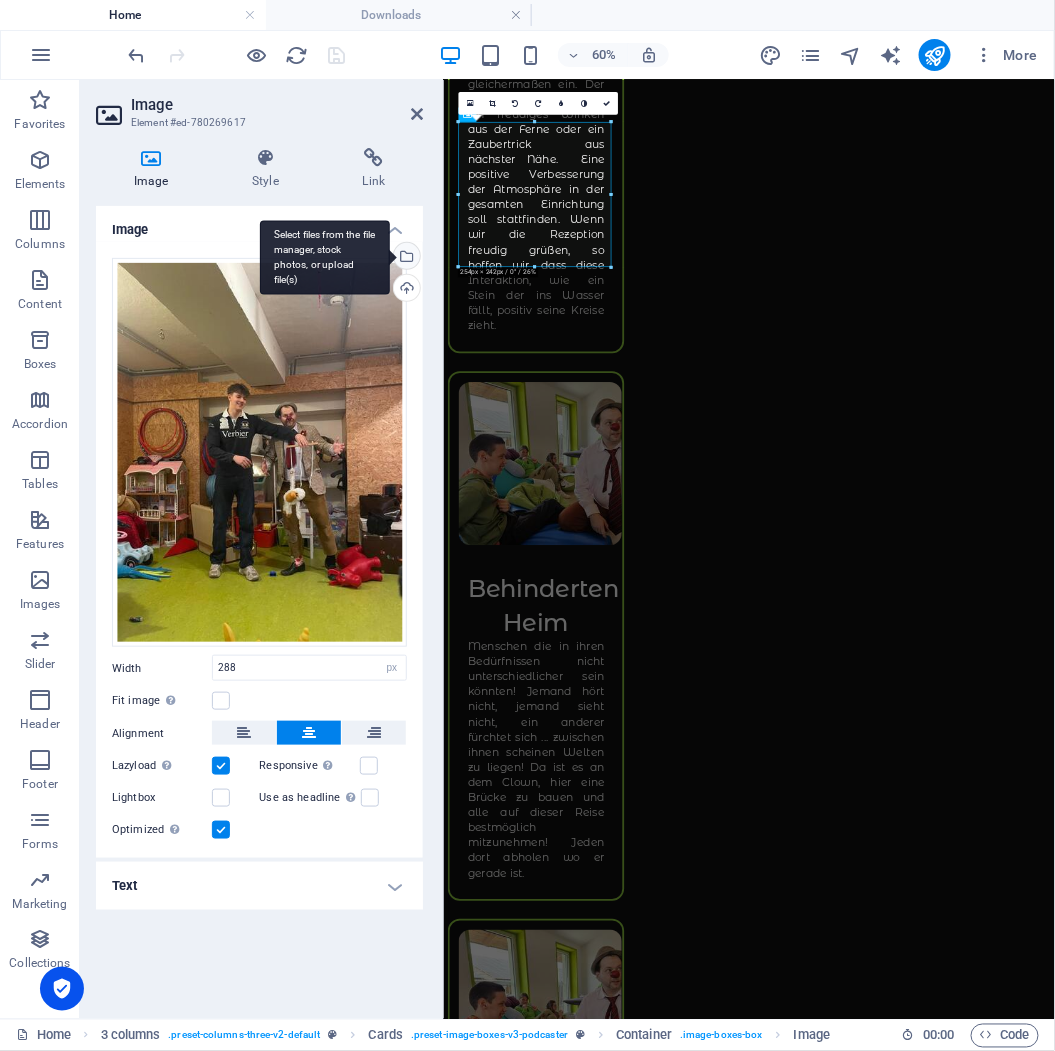 click on "Select files from the file manager, stock photos, or upload file(s)" at bounding box center (405, 258) 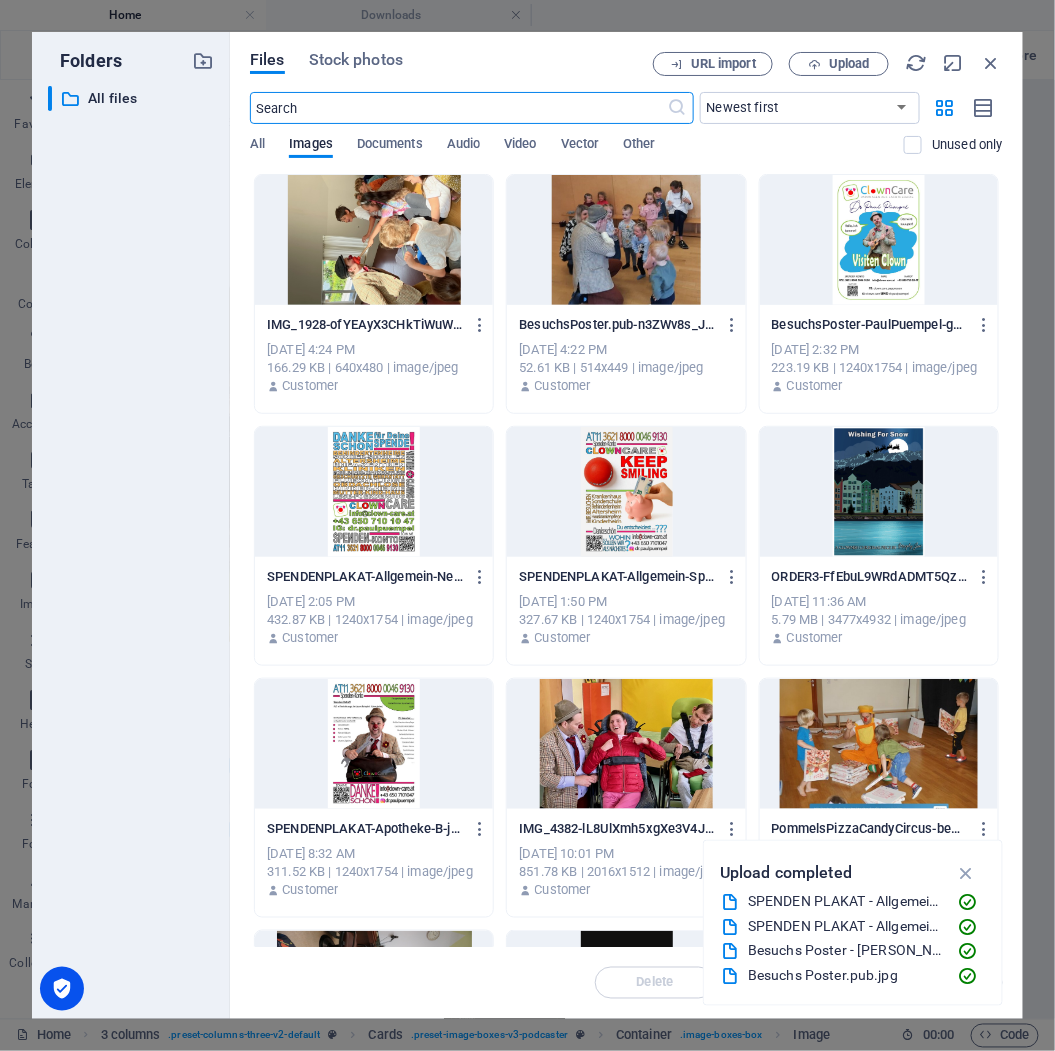 scroll, scrollTop: 4470, scrollLeft: 0, axis: vertical 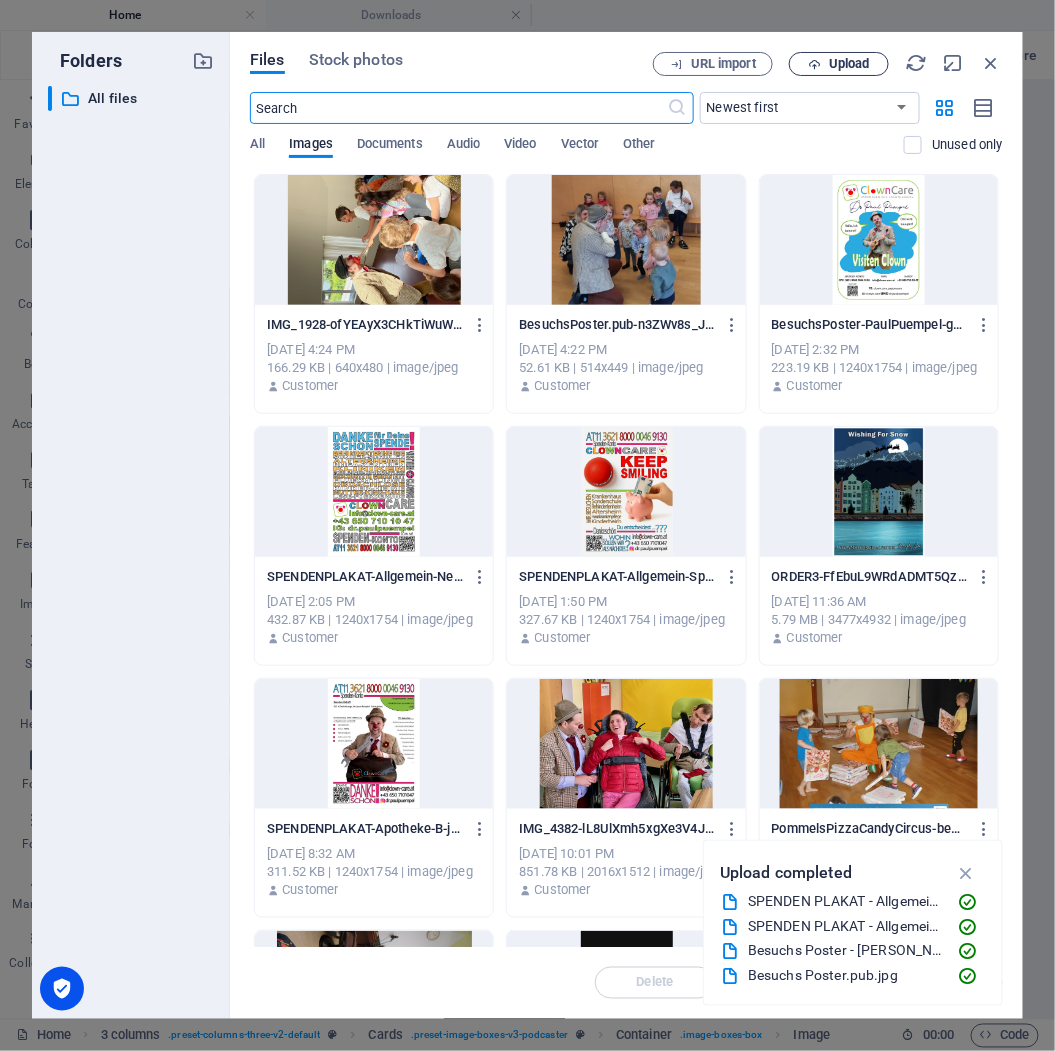 click on "Upload" at bounding box center (849, 64) 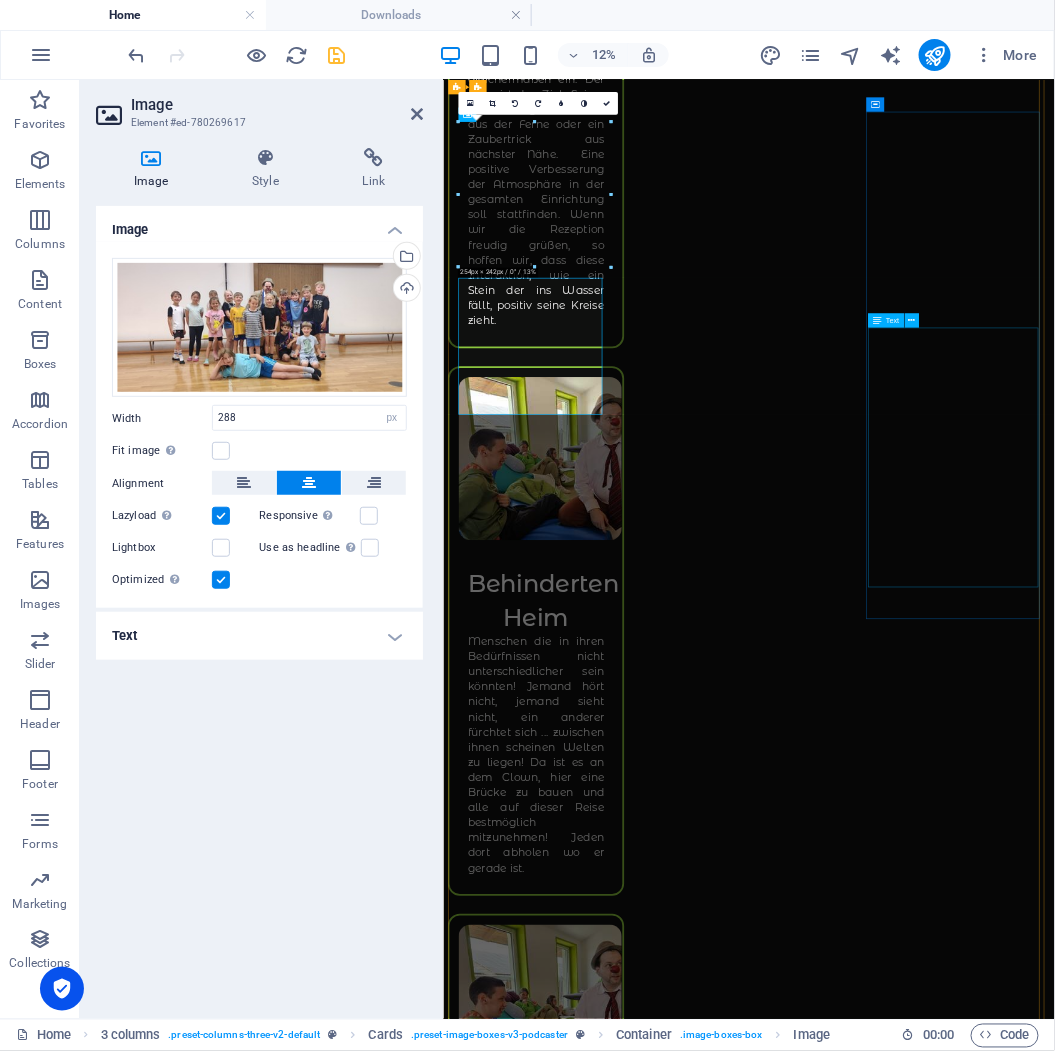 scroll, scrollTop: 4457, scrollLeft: 0, axis: vertical 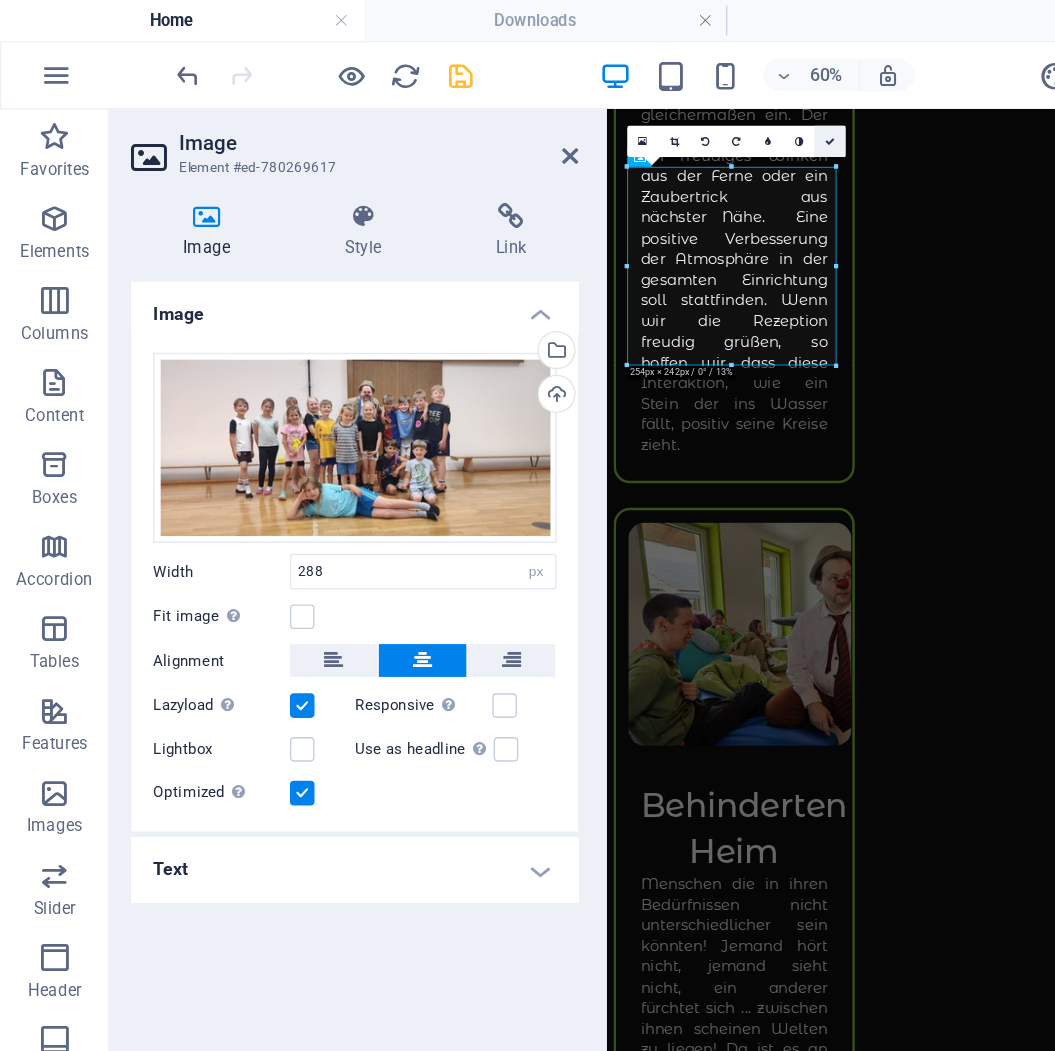 click at bounding box center [607, 103] 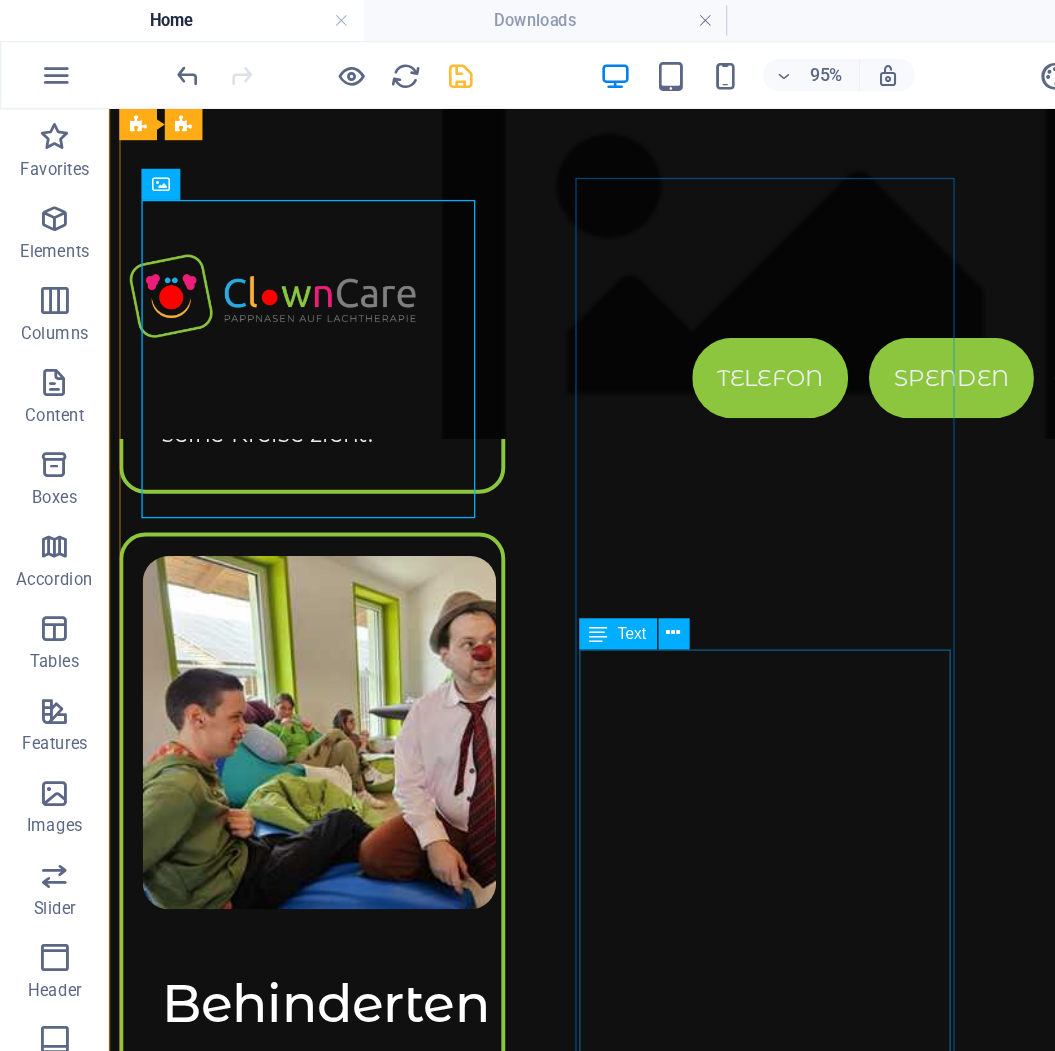 scroll, scrollTop: 4405, scrollLeft: 0, axis: vertical 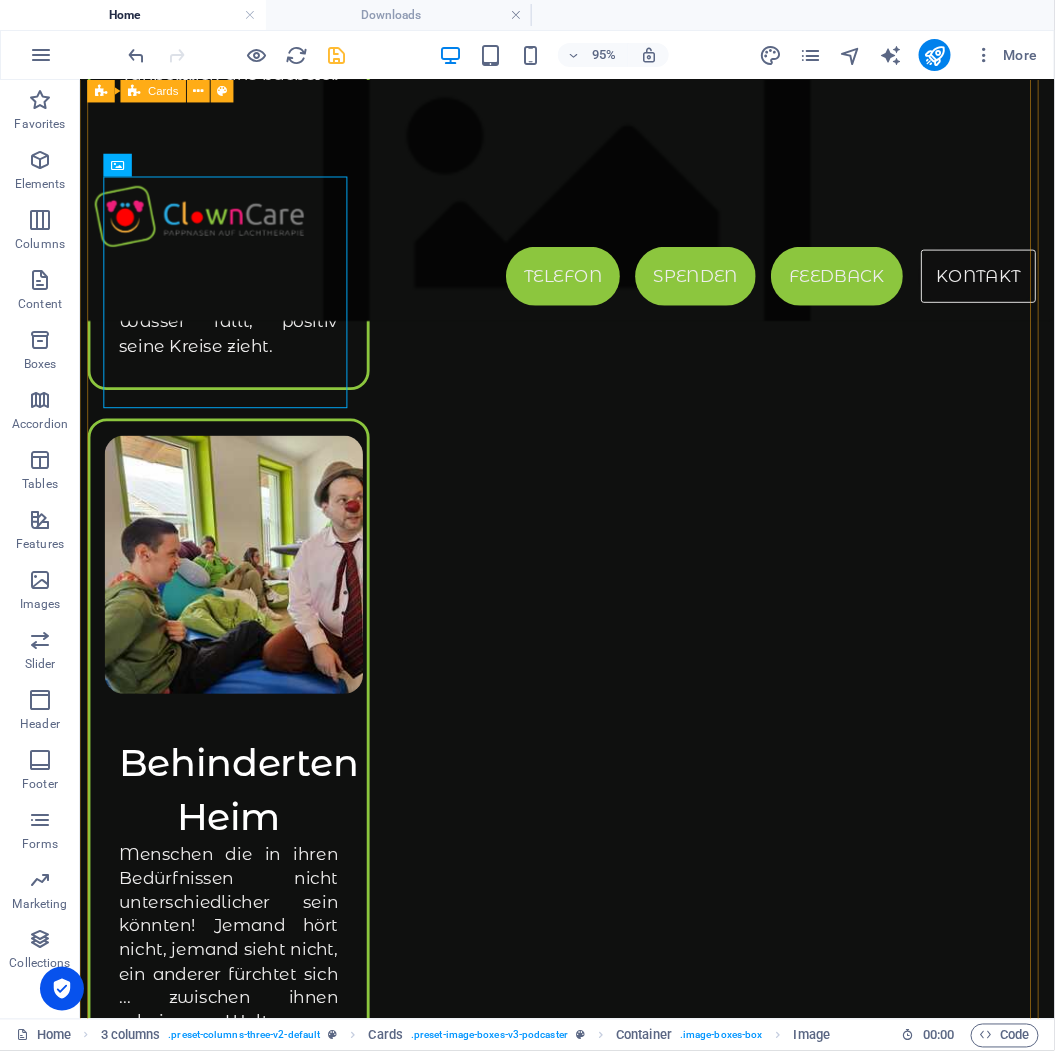 click on "Altersheim Ob im Aufenthaltsraum oder auf Zimmer Visite, der Moment führt Regie. Kommen wir in ein Zimmer, so haben wir bereits 3 - 5 Ideen, die gerade passen könnten. Zuhören und erspüren, was gerade gebraucht wird.  Es kann sein, dass der Bewohner ein Fotoalbum anschaut, so bleibt unser Koffer zu und wir stellen uns auf das ein, was der Bewohner gerade macht! Unsere Ideen sind immer zweitrangig, Es handelt sich mehr um einen Besuch als eine Vorführung. Klinik Besuche in [GEOGRAPHIC_DATA], um die Stimmung zu heben. Aber nicht nur Patienten sind dabei das Ziel, wir binden Besucher und Mitarbeiter gleichermaßen ein. Der Weg ist das Ziel. Sei es ein freudiges Winken aus der Ferne oder ein Zaubertrick aus nächster Nähe.  Eine positive Verbesserung der Atmosphäre in der gesamten Einrichtung soll stattfinden. Wenn wir die Rezeption freudig grüßen, so hoffen wir, dass diese Interaktion, wie ein Stein der ins Wasser fällt, positiv seine Kreise zieht. Behinderten Heim Mobile Haus Kranken Pflege Kinderheim" at bounding box center (592, 4296) 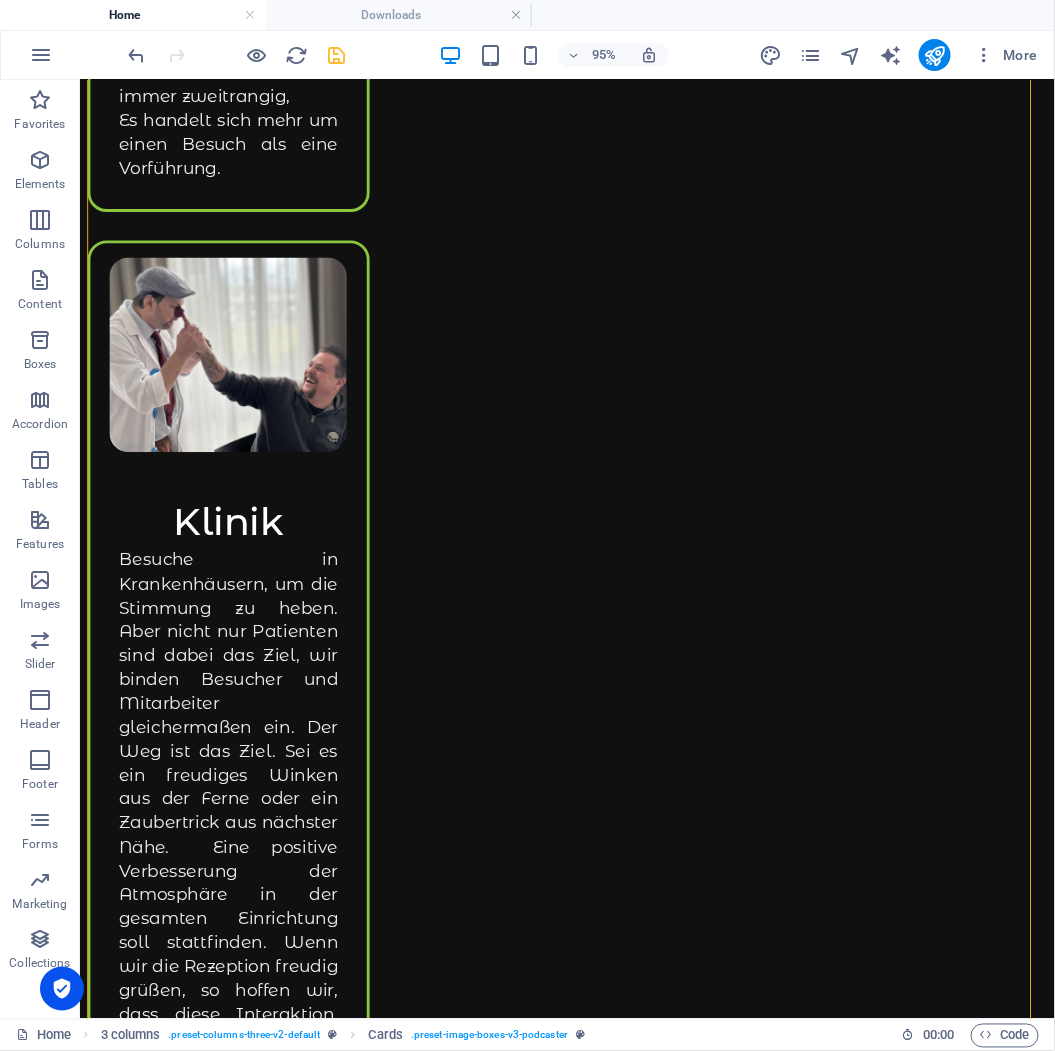 scroll, scrollTop: 3905, scrollLeft: 0, axis: vertical 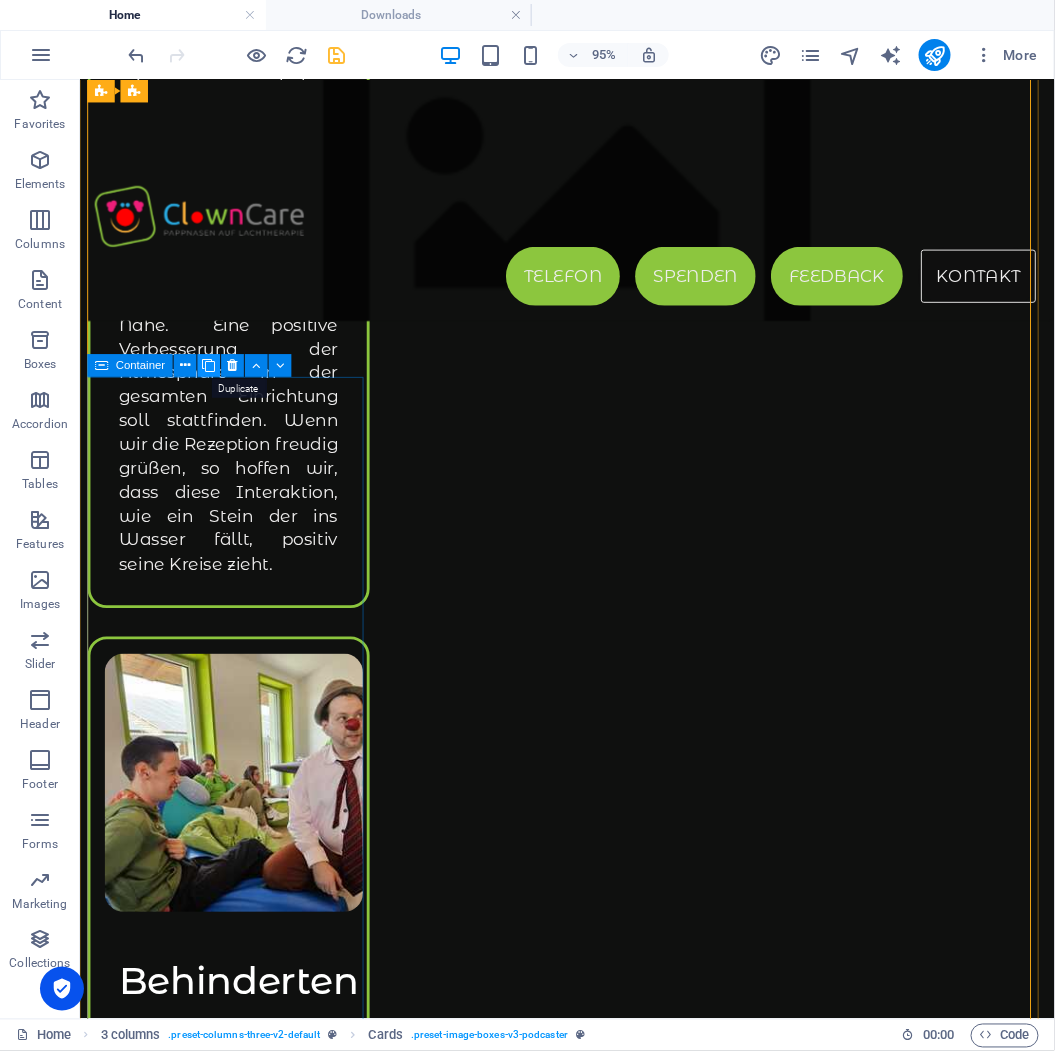 click at bounding box center (209, 366) 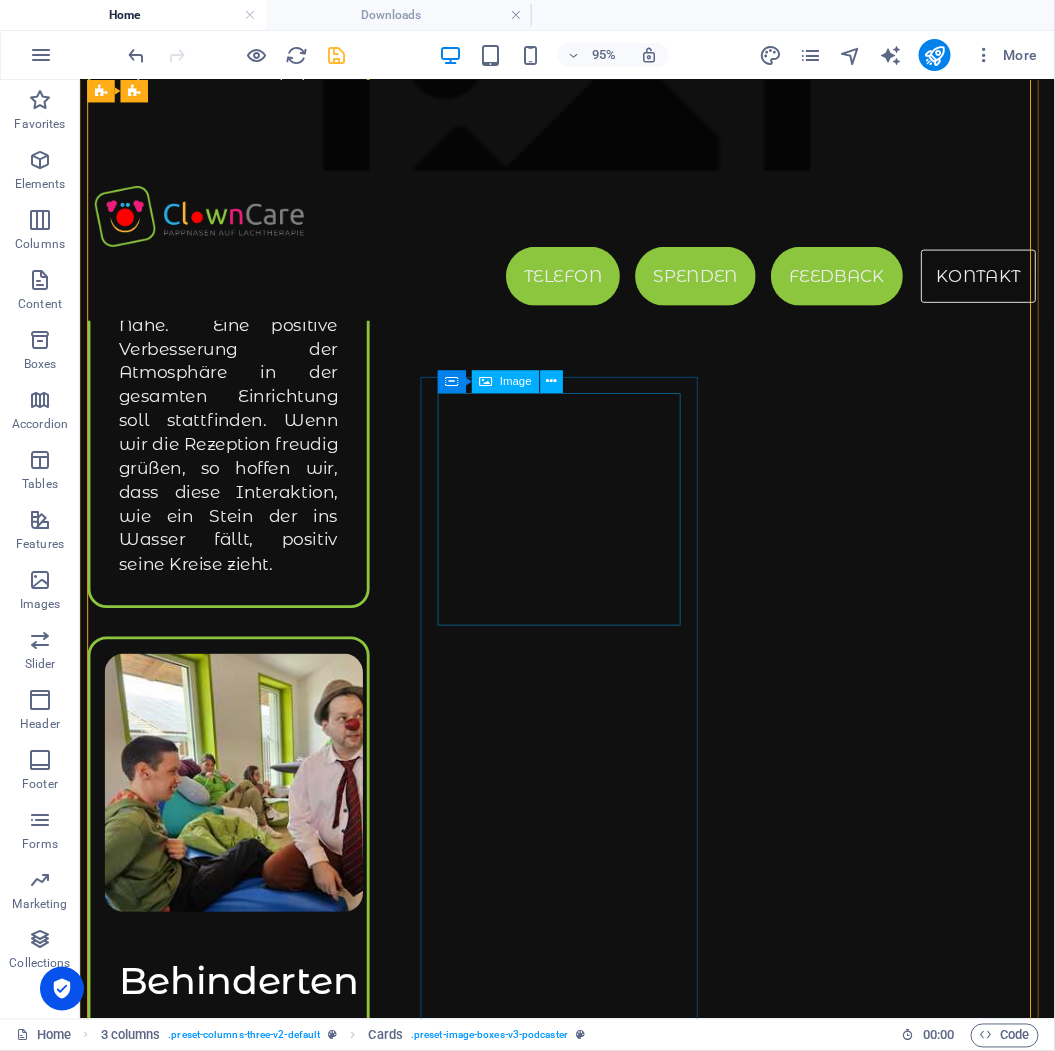 click at bounding box center (235, 7913) 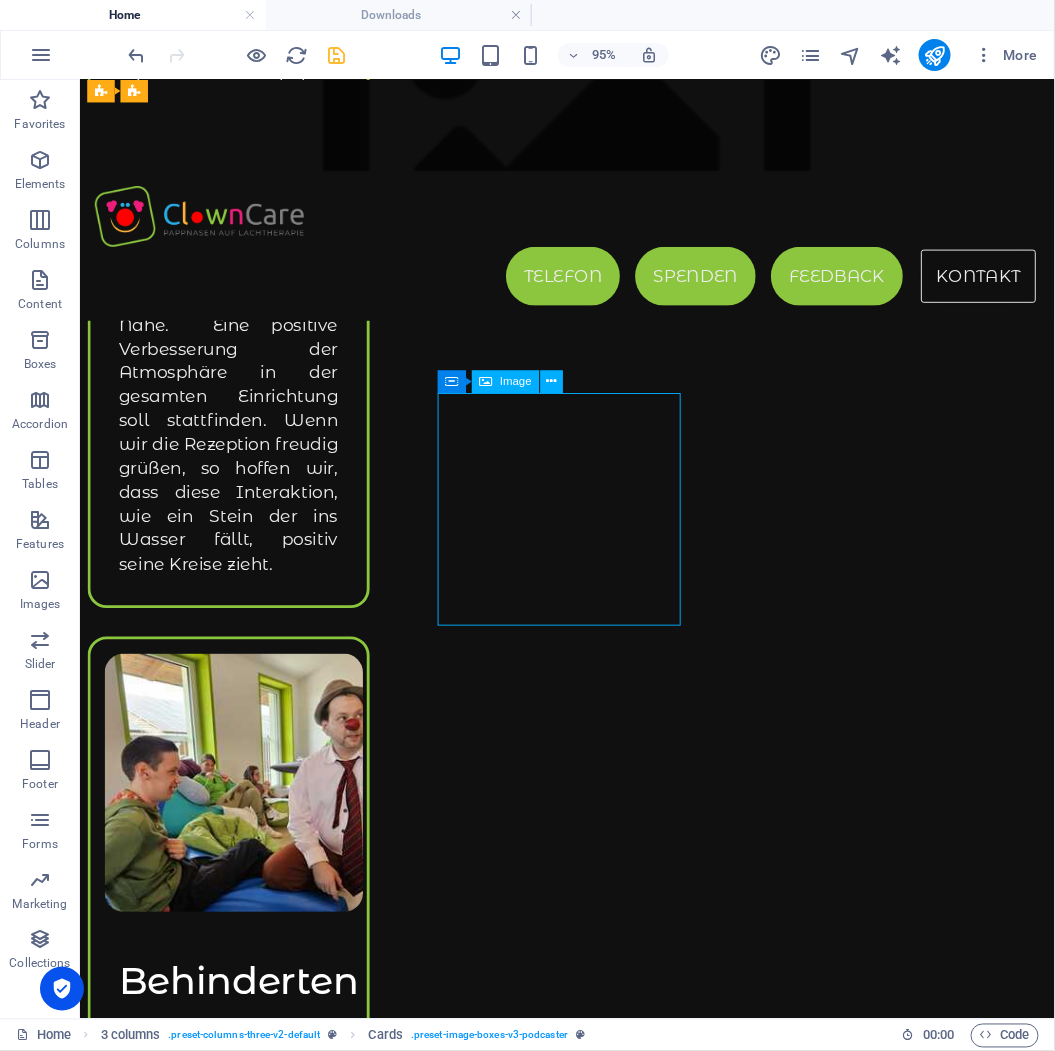 click at bounding box center (235, 7913) 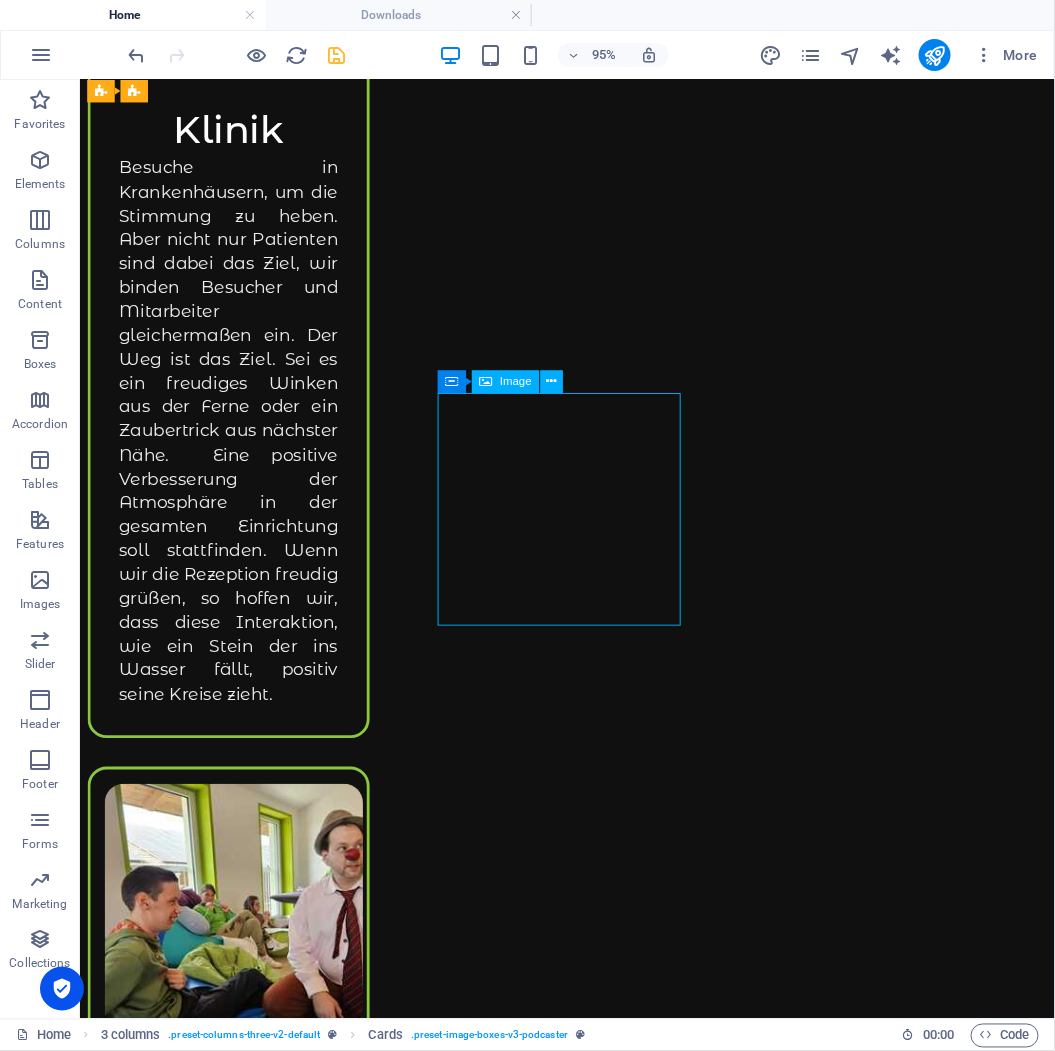 select on "px" 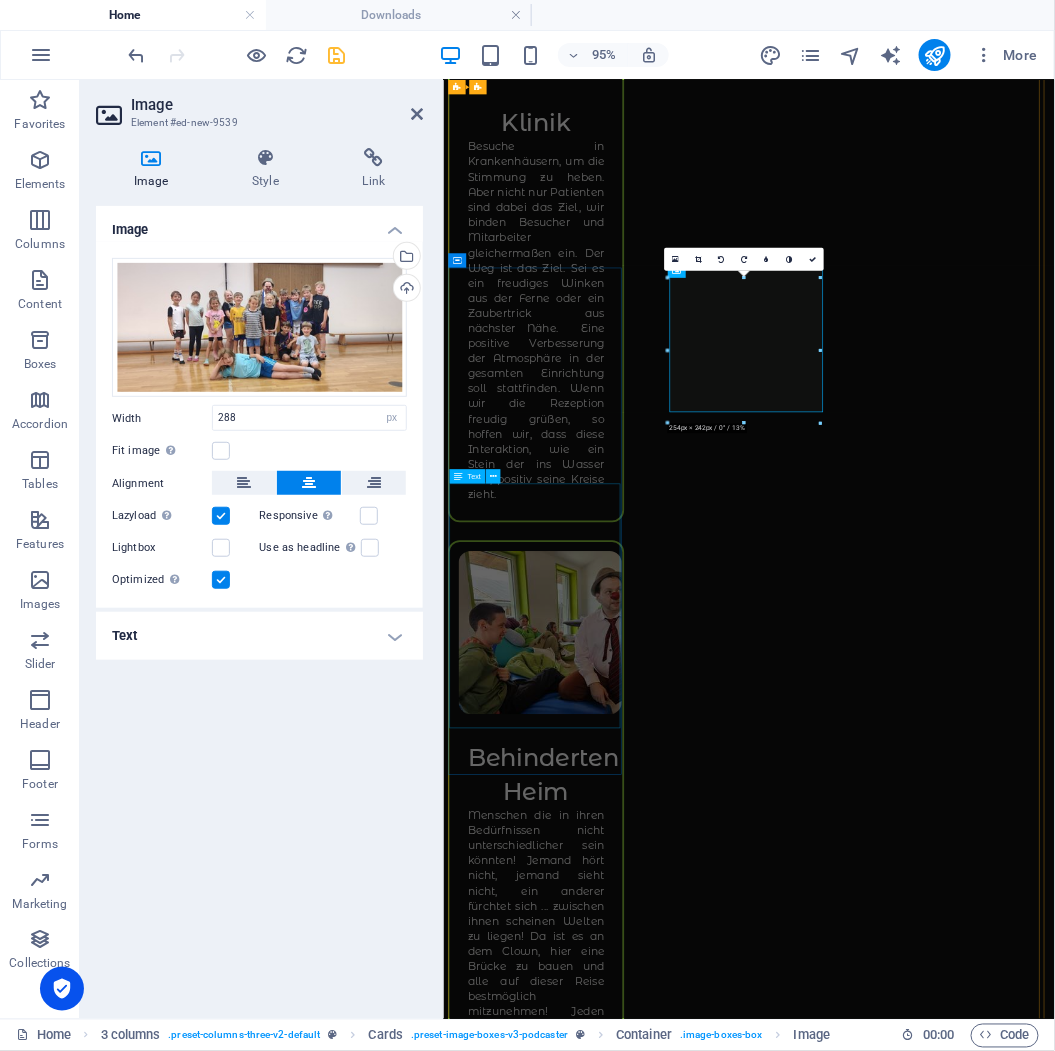 scroll, scrollTop: 4197, scrollLeft: 0, axis: vertical 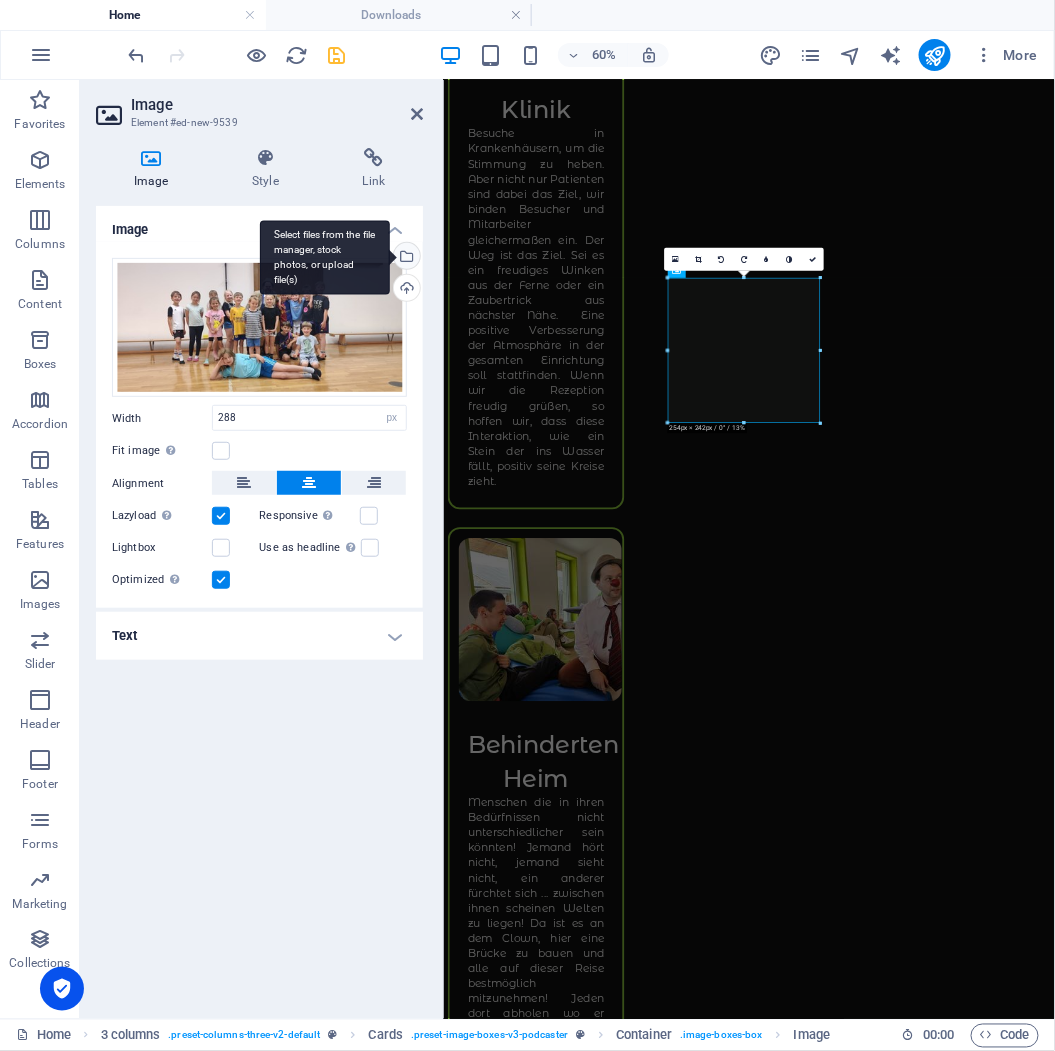 click on "Select files from the file manager, stock photos, or upload file(s)" at bounding box center [405, 258] 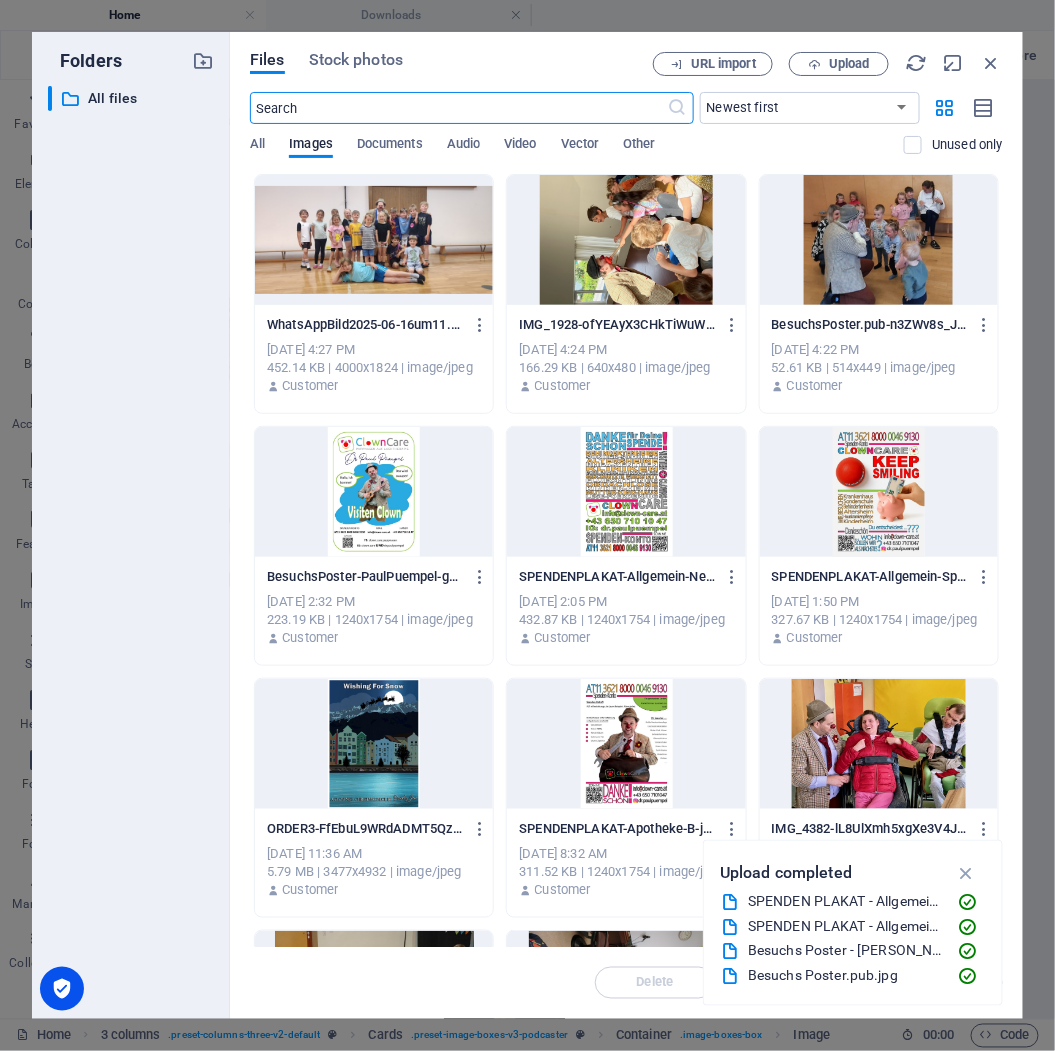 scroll, scrollTop: 4406, scrollLeft: 0, axis: vertical 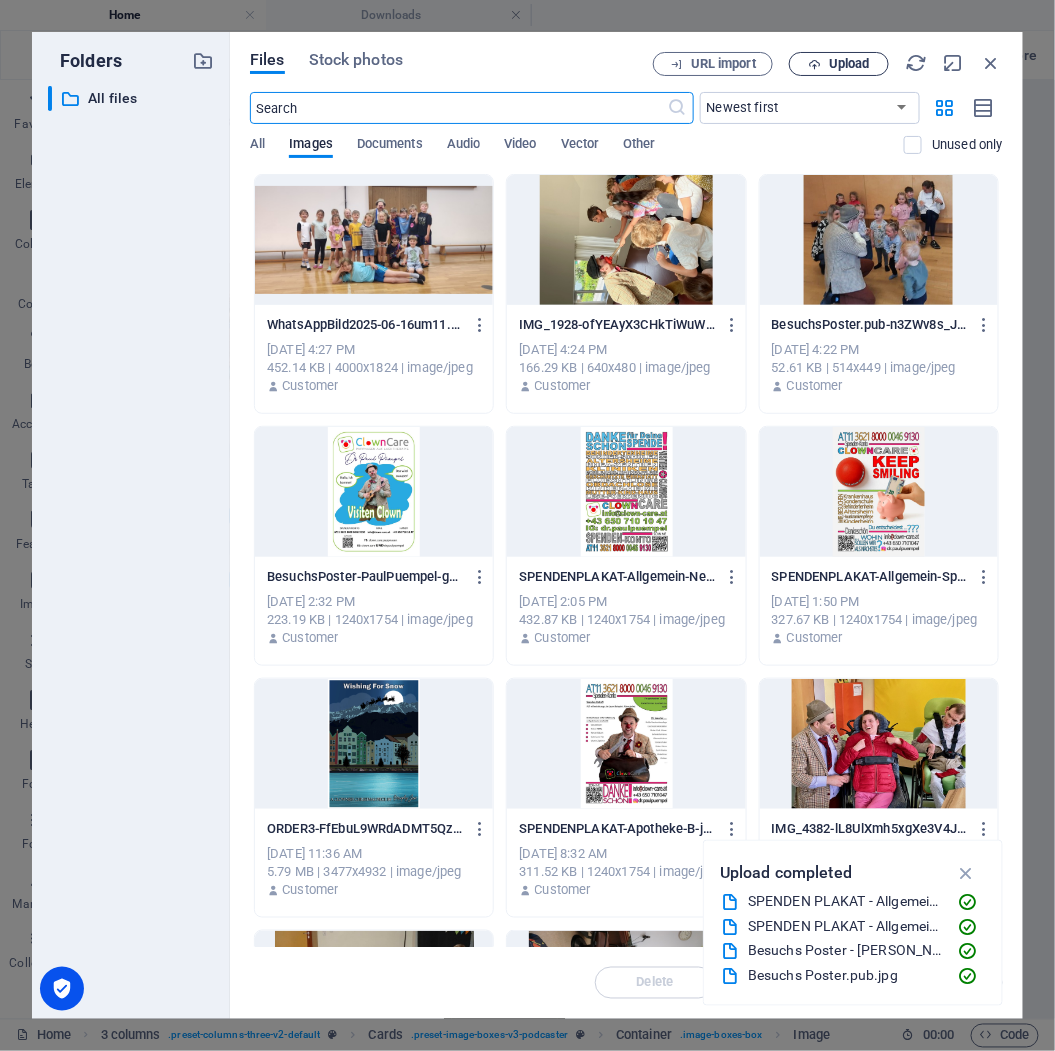 click on "Upload" at bounding box center [849, 64] 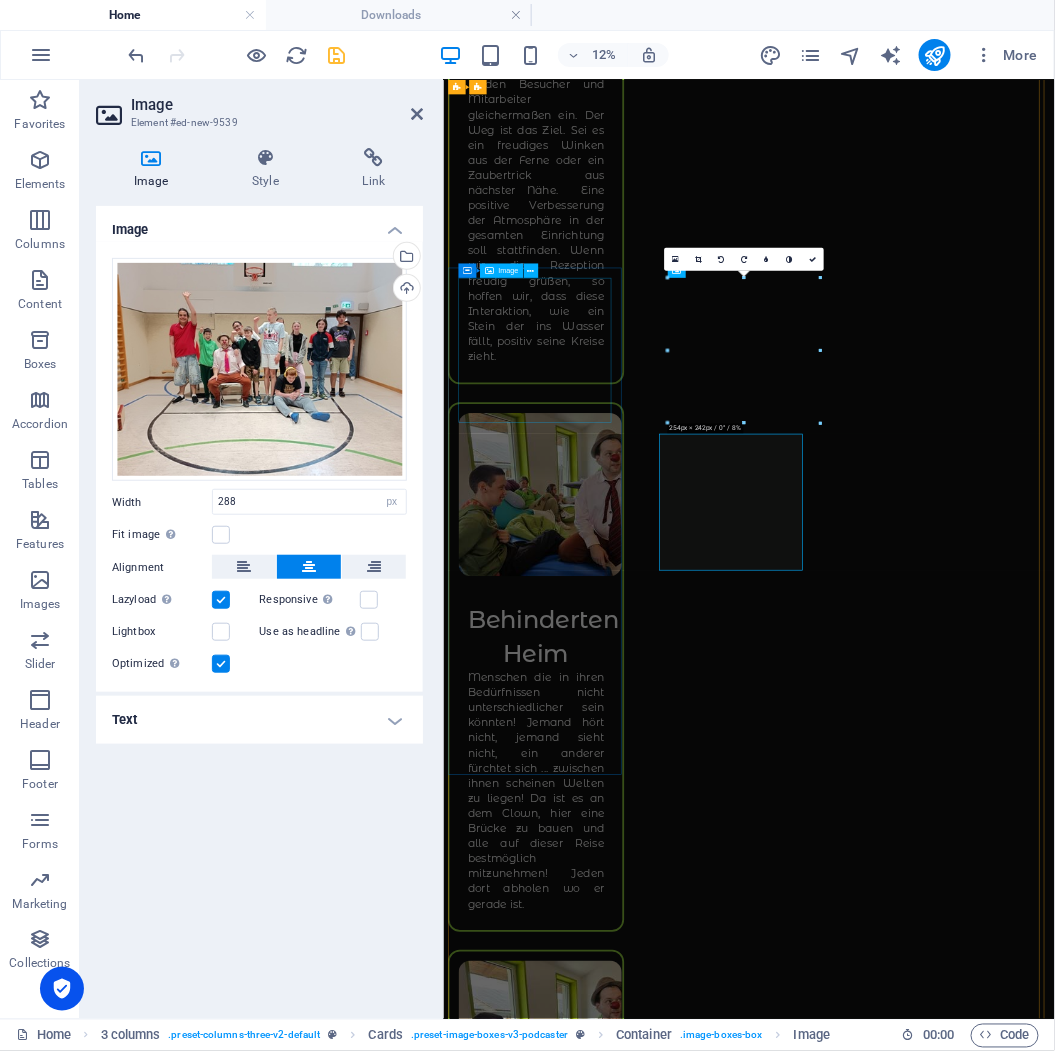 scroll, scrollTop: 4197, scrollLeft: 0, axis: vertical 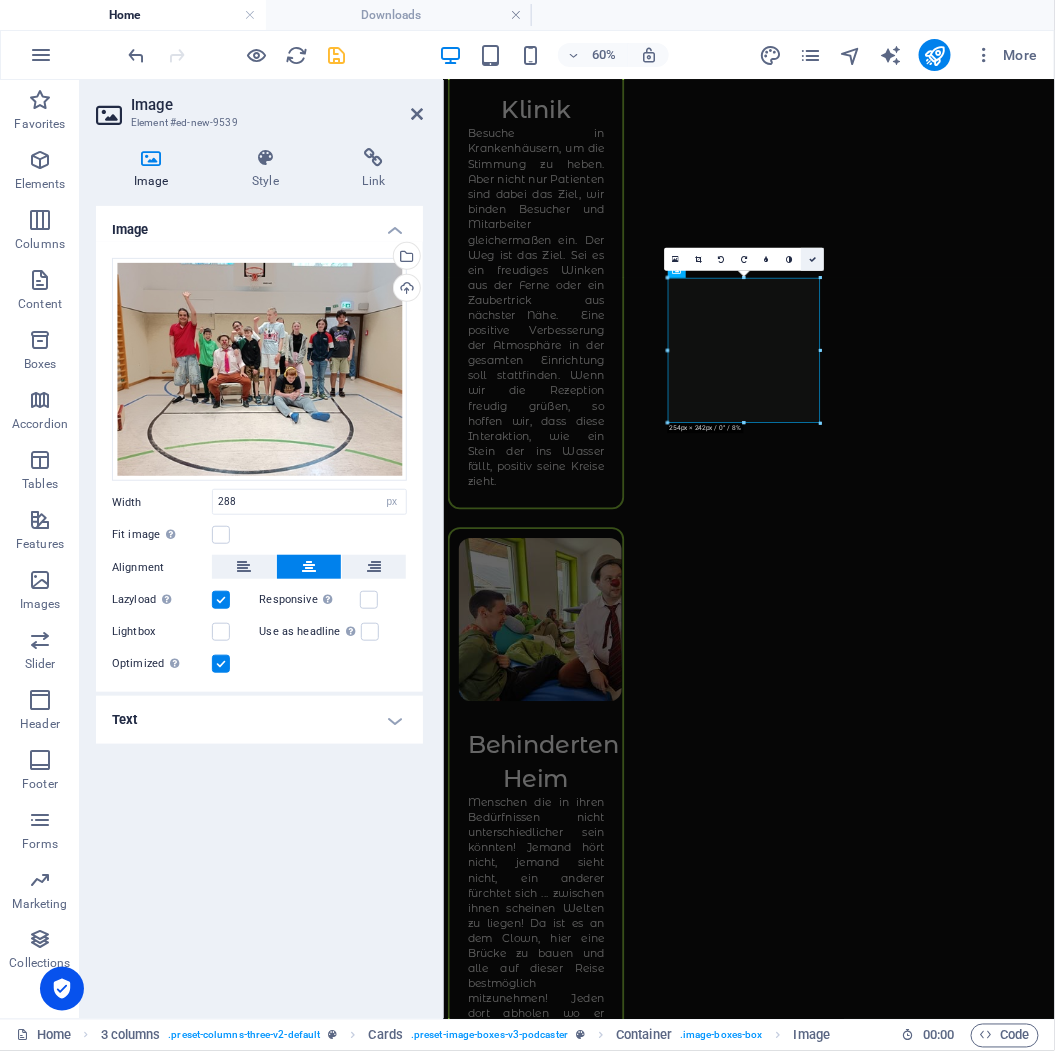 click at bounding box center [812, 259] 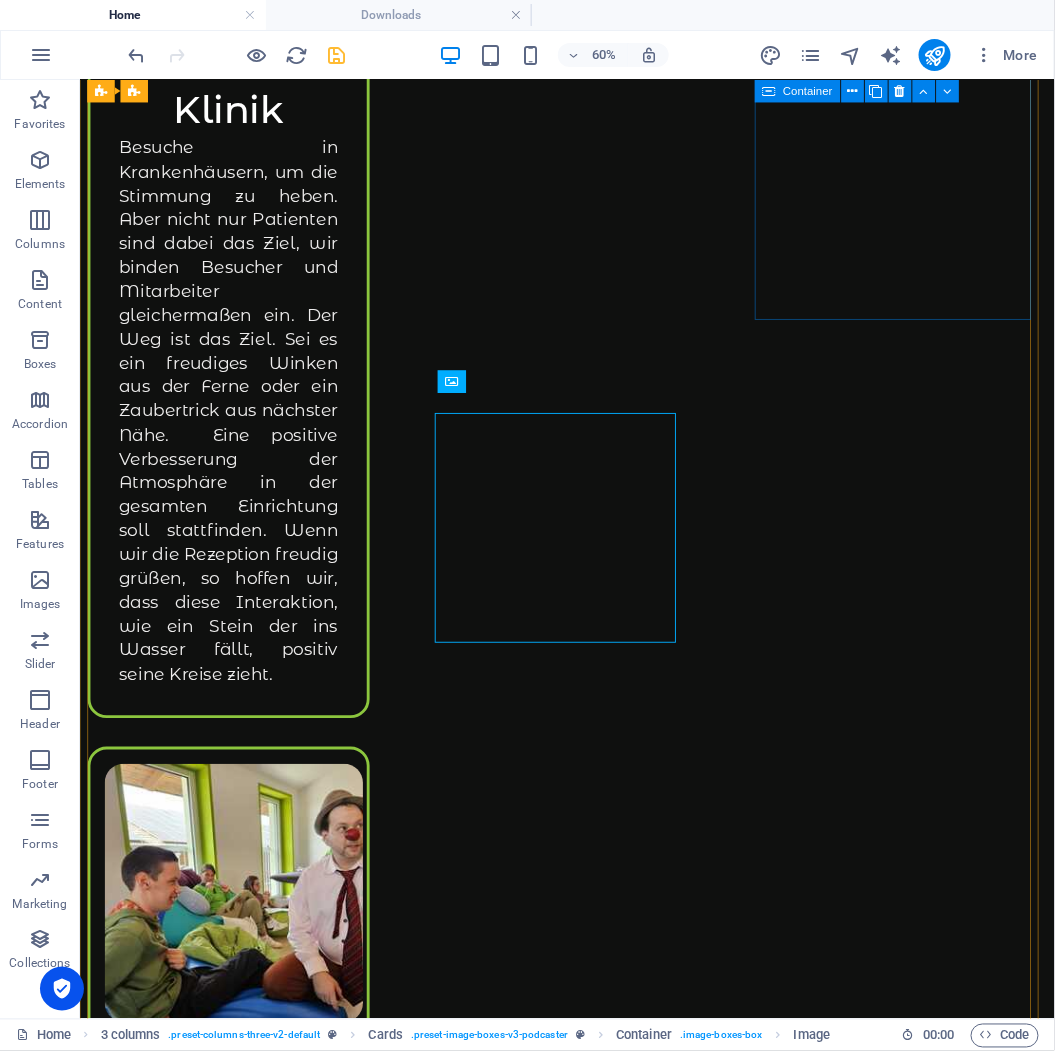 scroll, scrollTop: 4176, scrollLeft: 0, axis: vertical 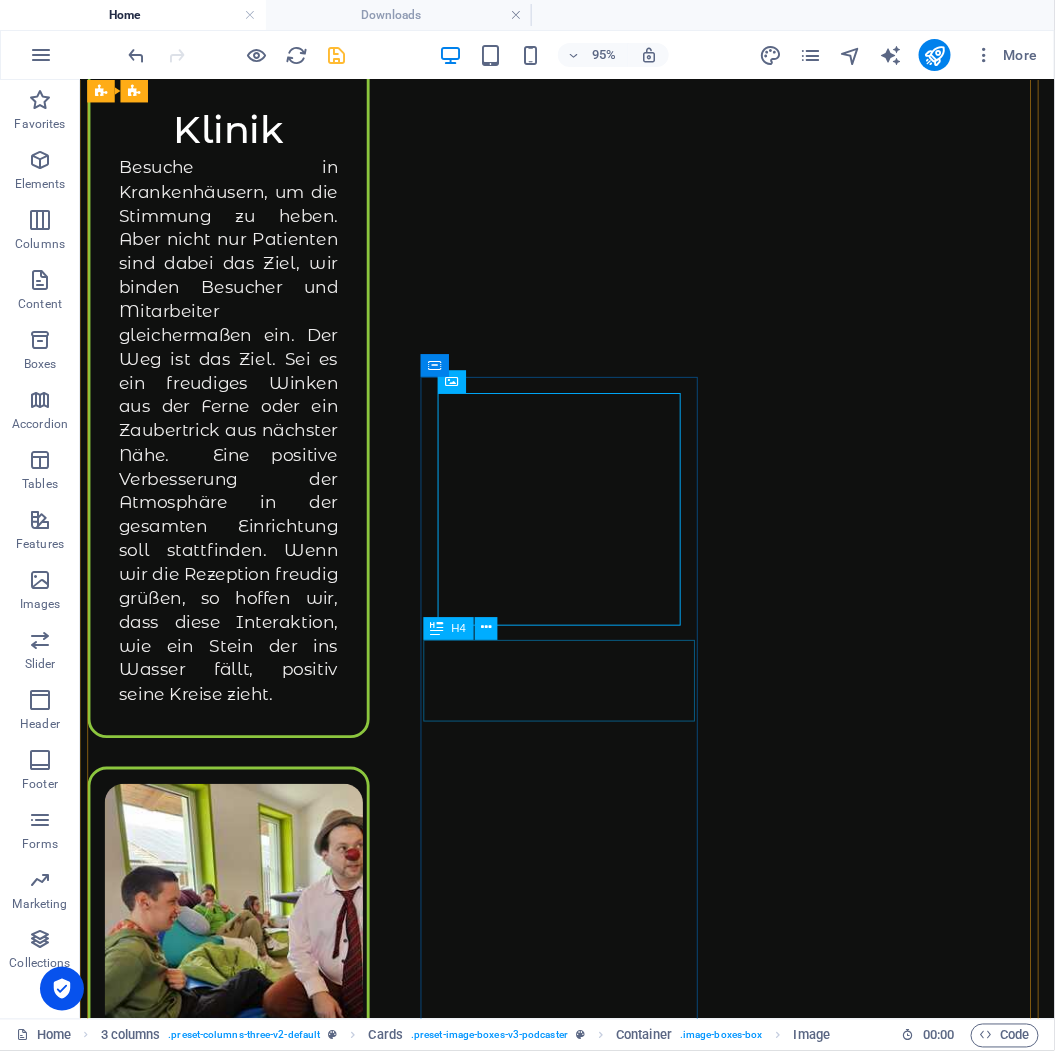 click on "Schulen" at bounding box center [235, 8245] 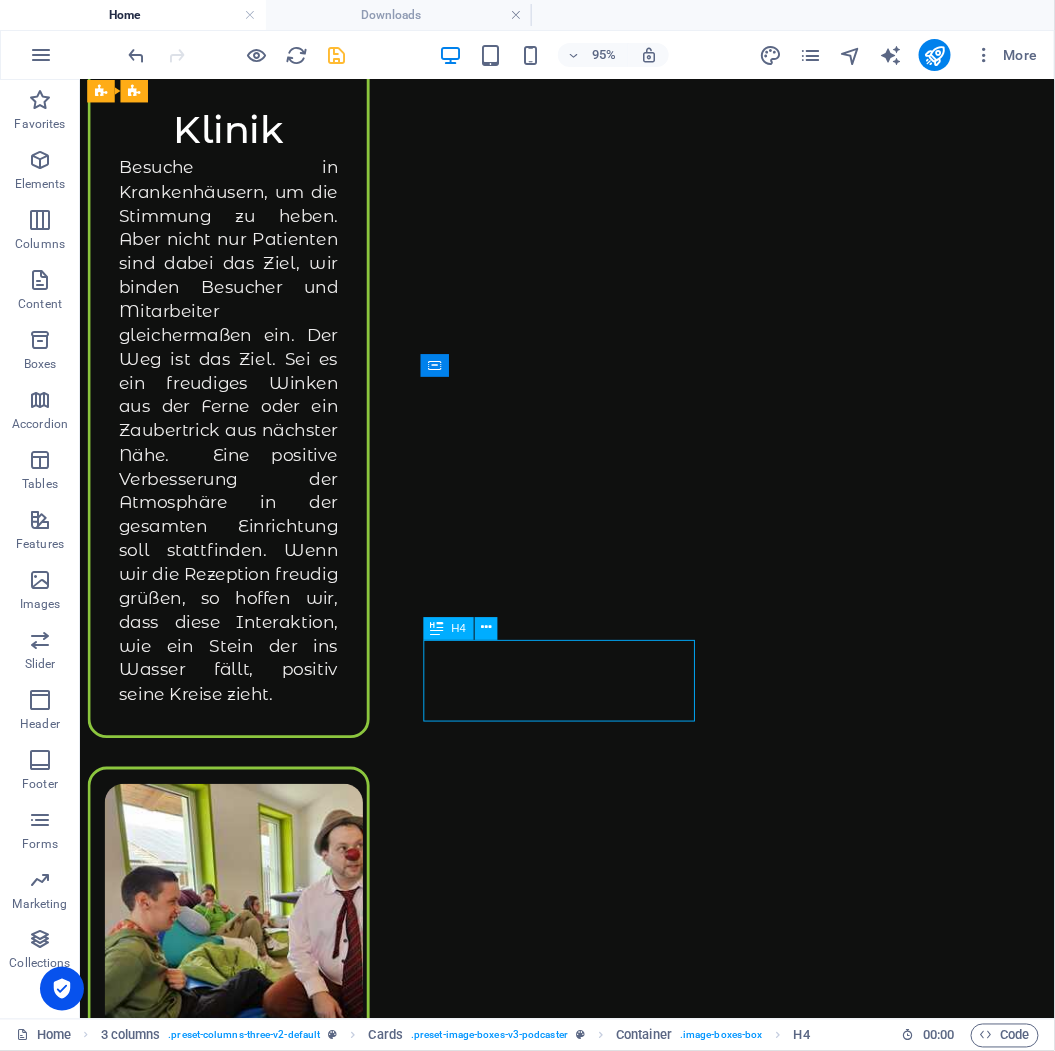 click on "Schulen" at bounding box center [235, 8245] 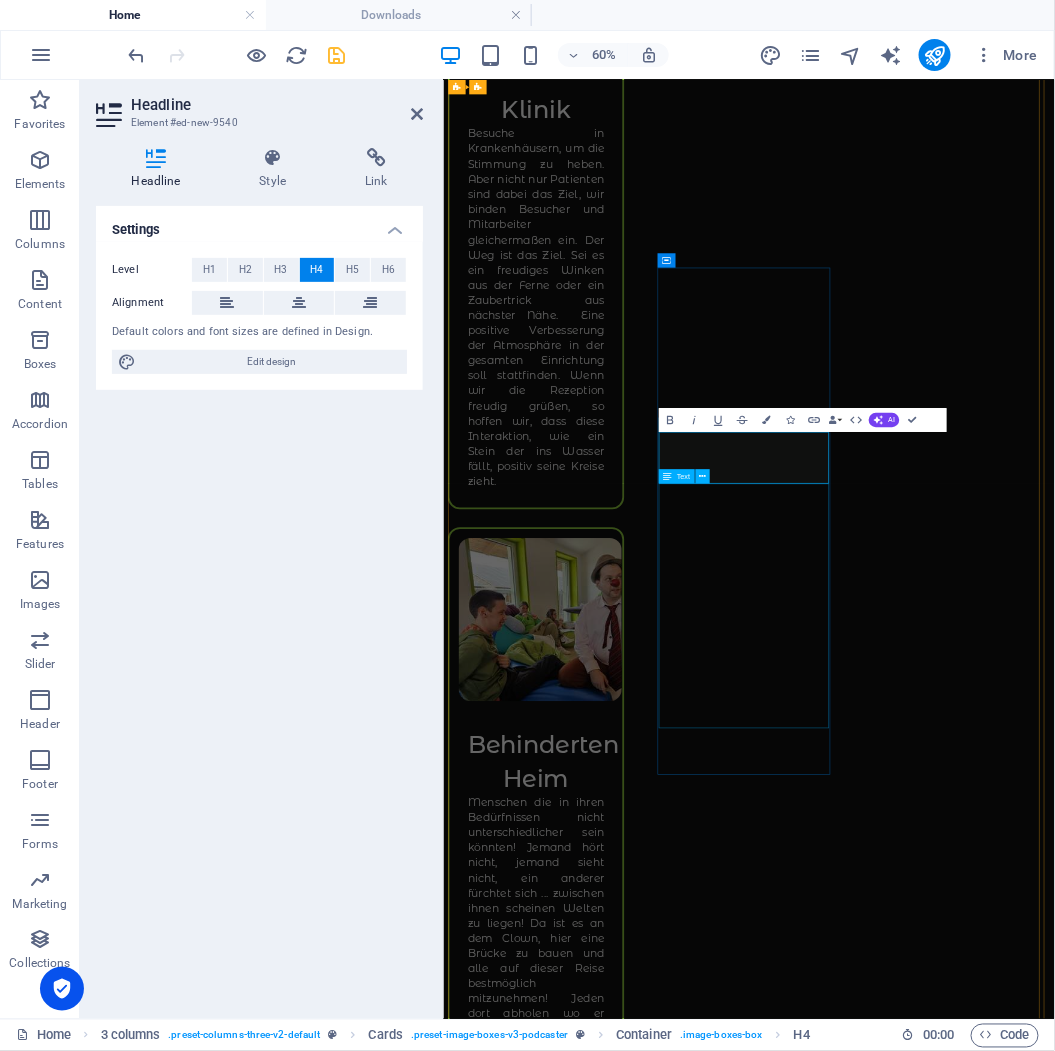 type 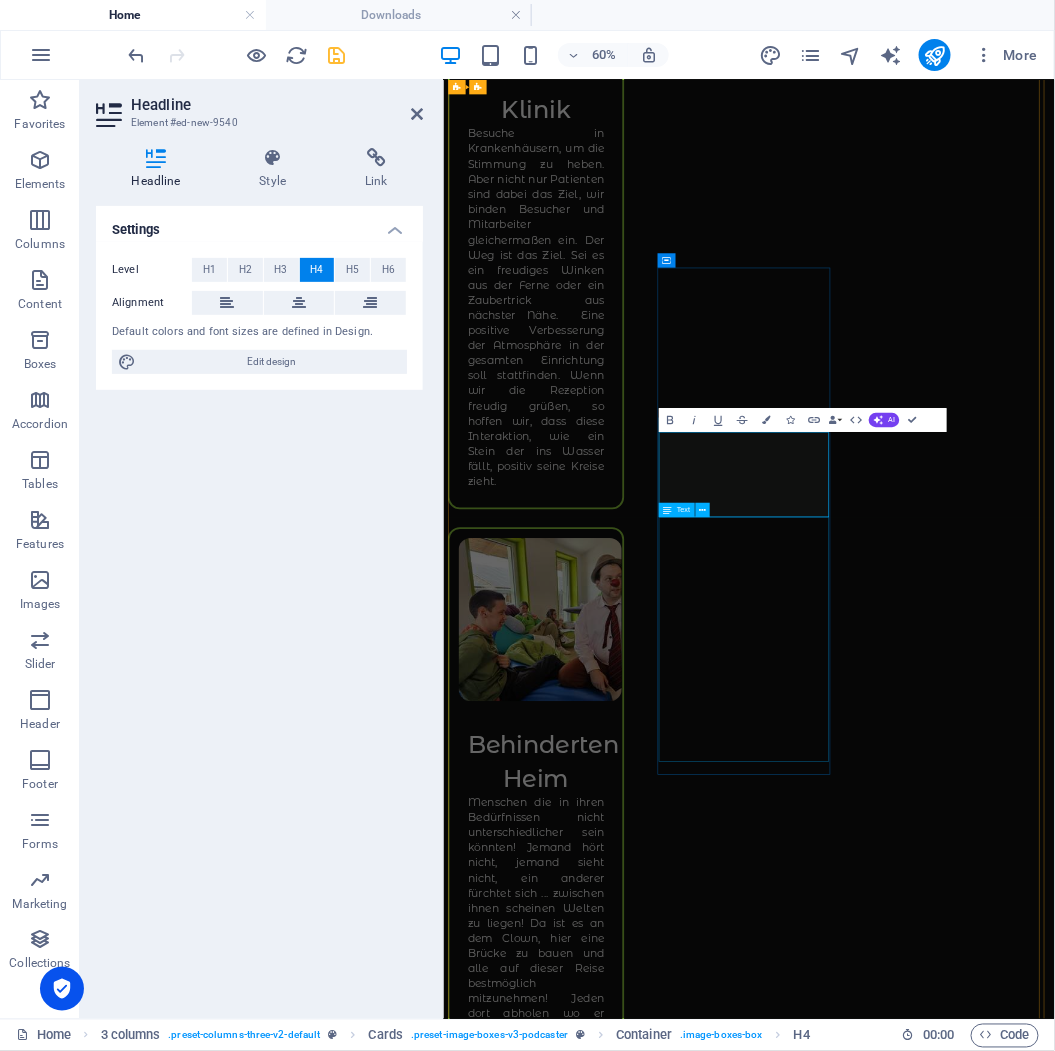 click on "Hier kann man von Beginn an Vollgas geben. Die Kinder sind für alles zu haben und machen jeden Spaß mit. Von Krippe bis Schule ist der Horror und Killer Clown sehr präsent, wo wir gegensteuern möchten. Den Kindern ein positives Bild vom Clown zu vermitteln. Hier wird  Werbung &  Öffentlichkeitsarbeit gemacht!" at bounding box center [598, 8596] 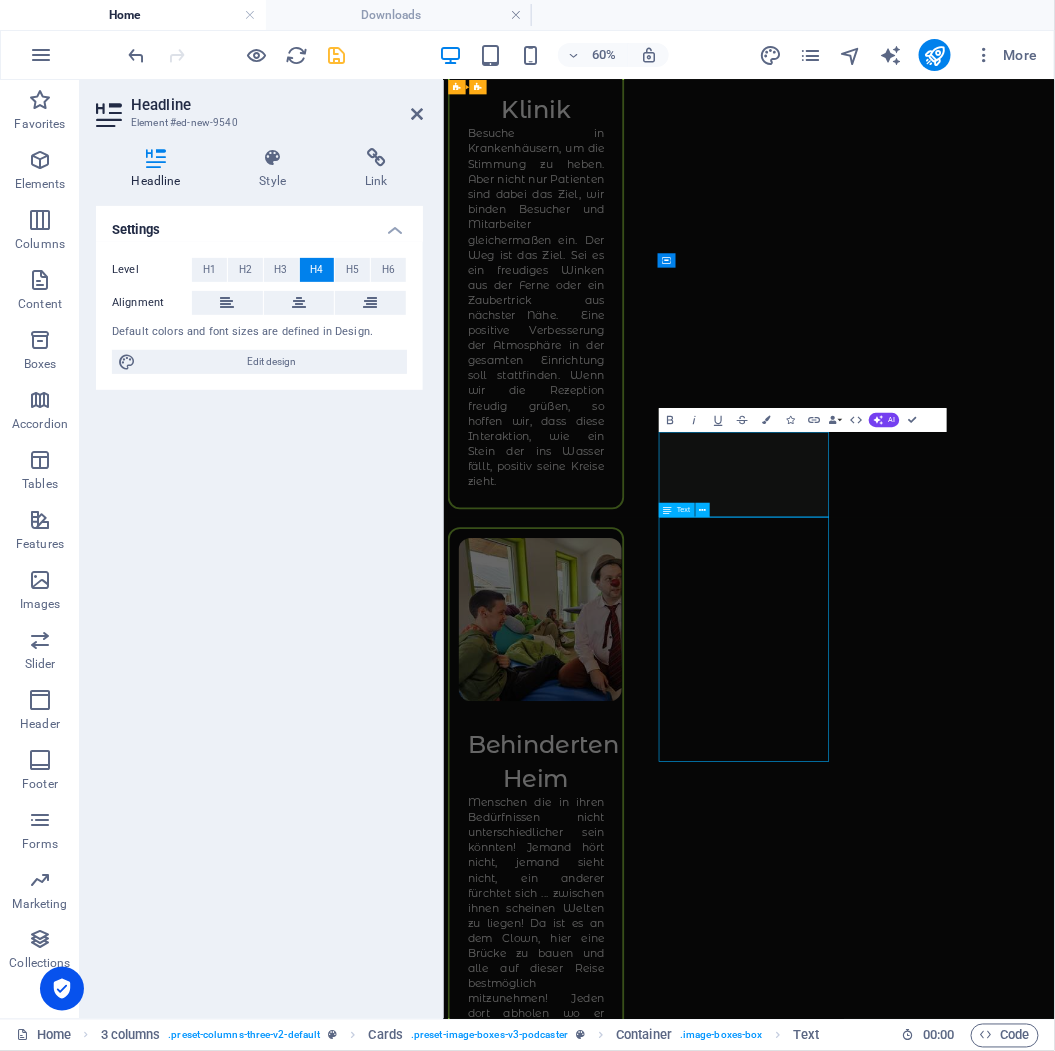 scroll, scrollTop: 4176, scrollLeft: 0, axis: vertical 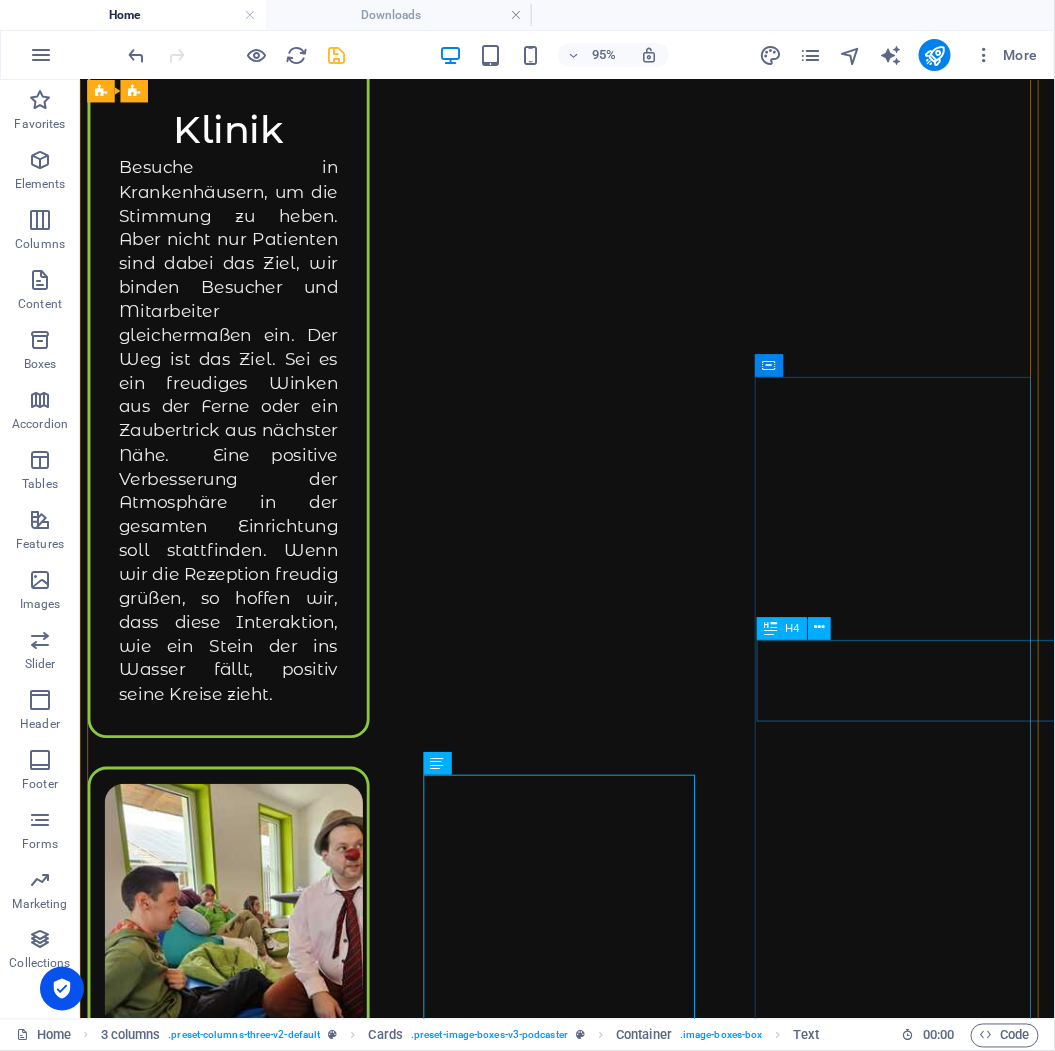 click on "Suchtkranke" at bounding box center [235, 9135] 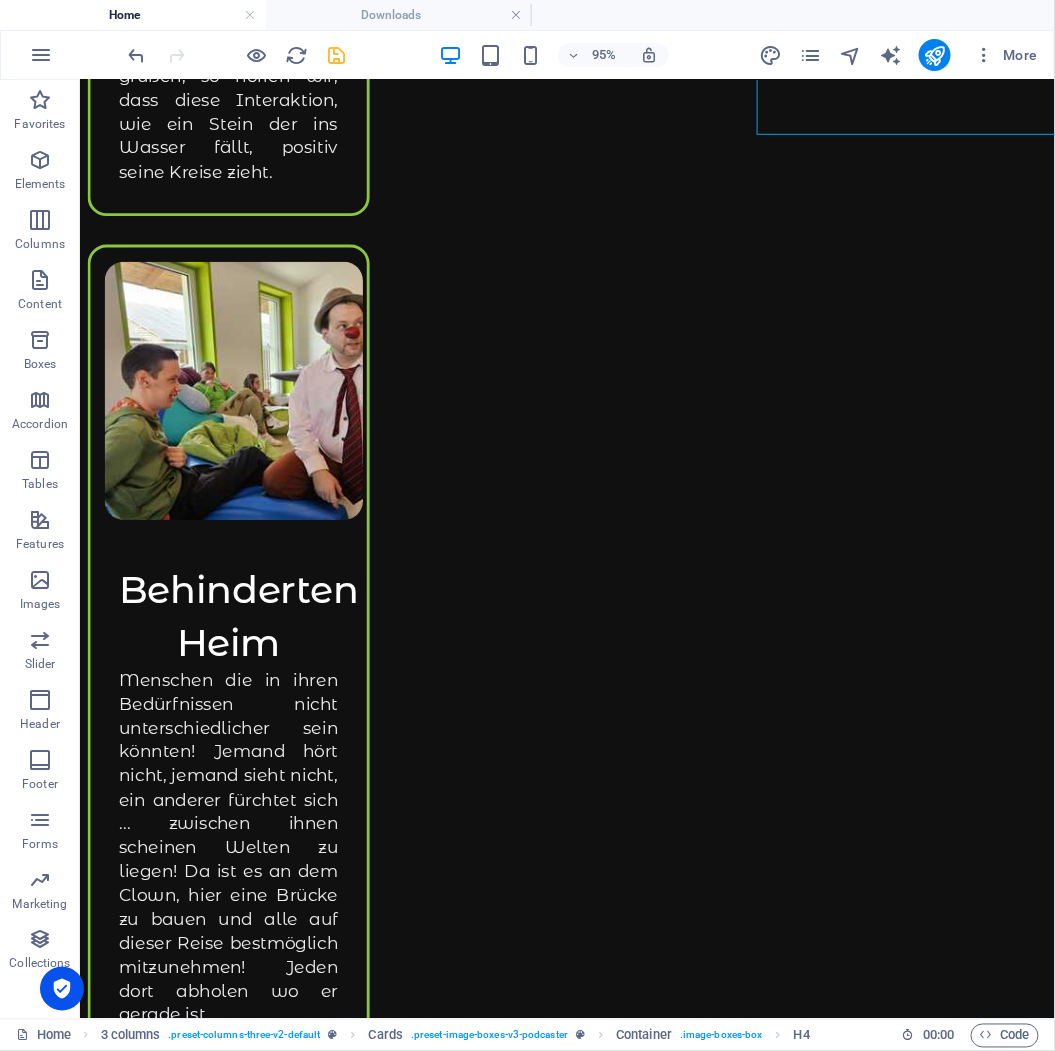 scroll, scrollTop: 4916, scrollLeft: 0, axis: vertical 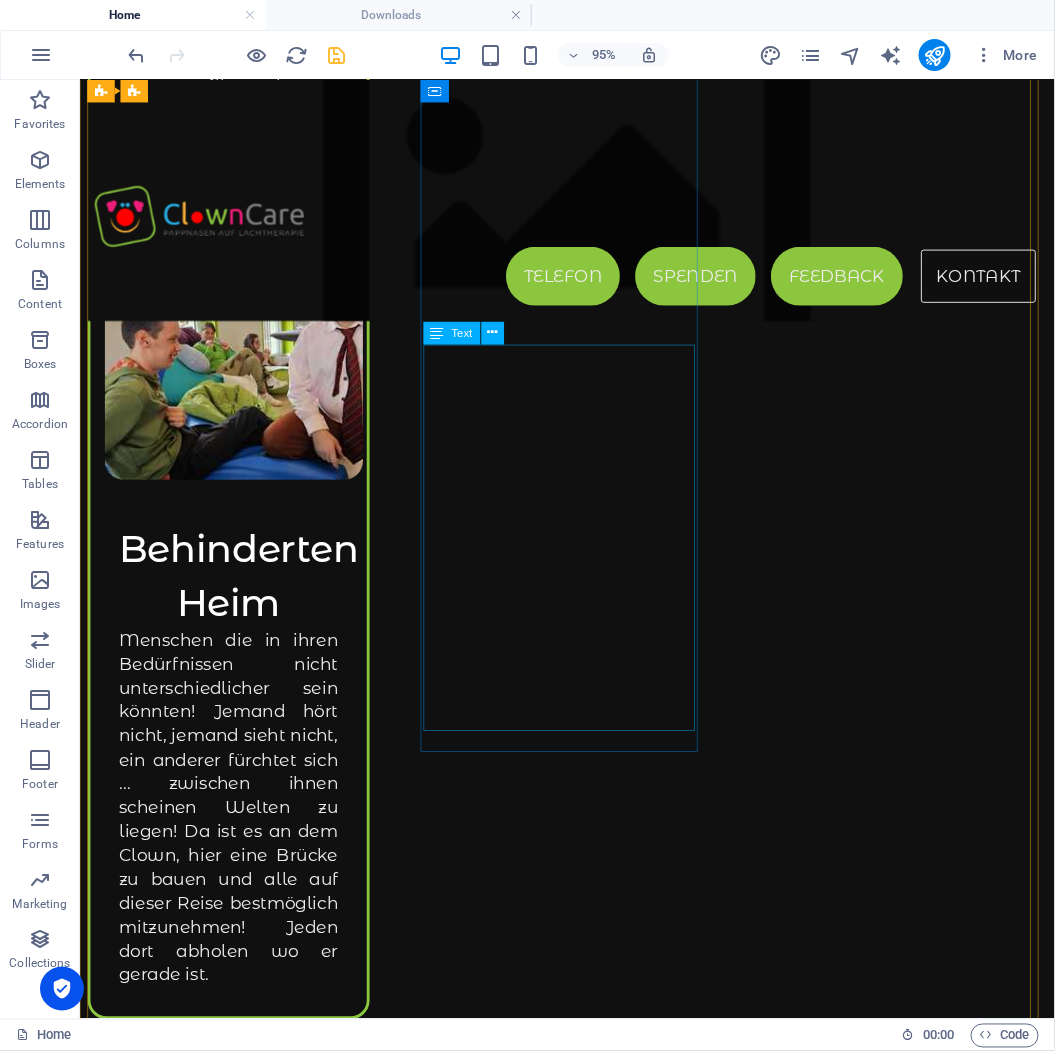 click on "Hier kann man von Beginn an Vollgas geben. Die Kinder sind für alles zu haben und machen jeden Spaß mit. Von Krippe bis Schule ist der Horror und Killer Clown sehr präsent, wo wir gegensteuern möchten. Den Kindern ein positives Bild vom Clown zu vermitteln. Hier wird  Werbung &  Öffentlichkeitsarbeit gemacht!" at bounding box center (235, 7957) 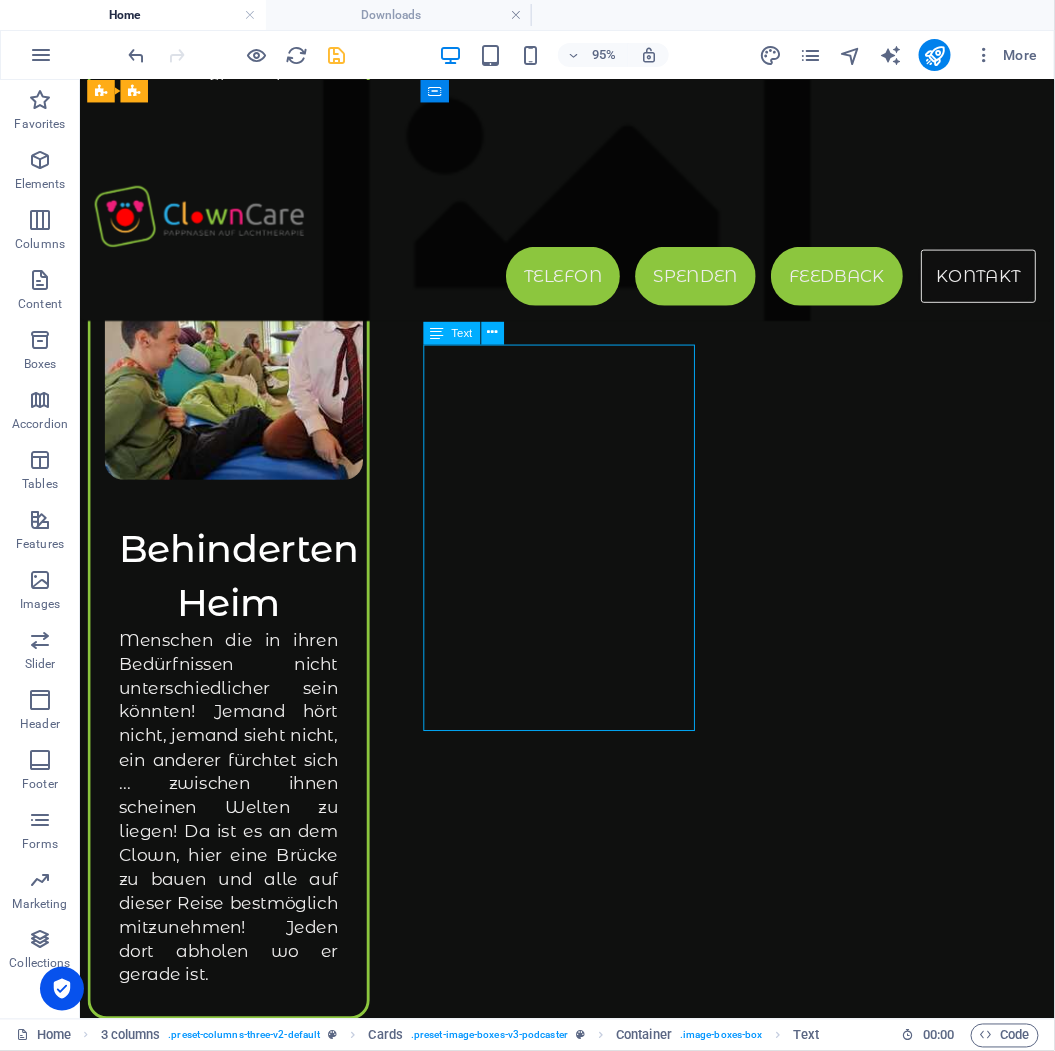 click on "Hier kann man von Beginn an Vollgas geben. Die Kinder sind für alles zu haben und machen jeden Spaß mit. Von Krippe bis Schule ist der Horror und Killer Clown sehr präsent, wo wir gegensteuern möchten. Den Kindern ein positives Bild vom Clown zu vermitteln. Hier wird  Werbung &  Öffentlichkeitsarbeit gemacht!" at bounding box center (235, 7957) 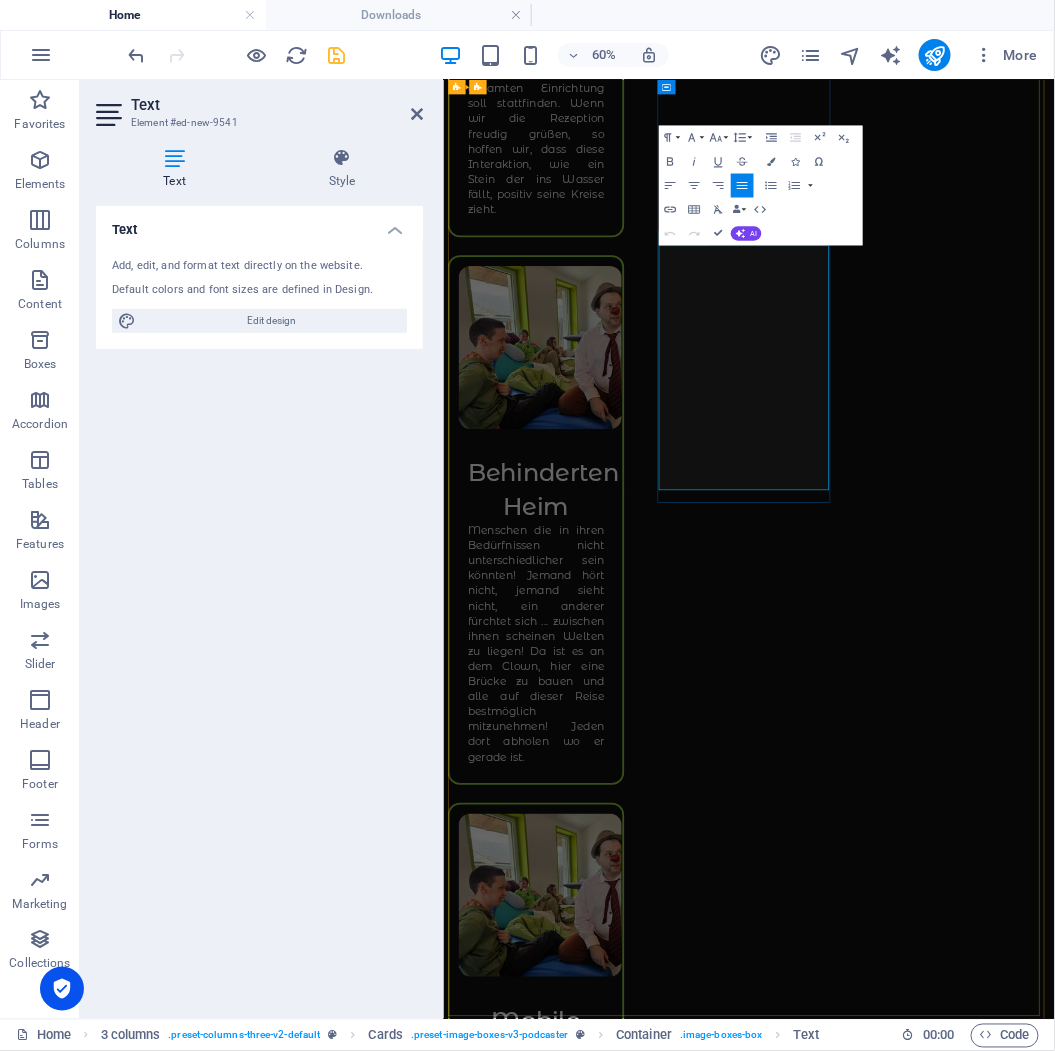 drag, startPoint x: 962, startPoint y: 716, endPoint x: 867, endPoint y: 377, distance: 352.05966 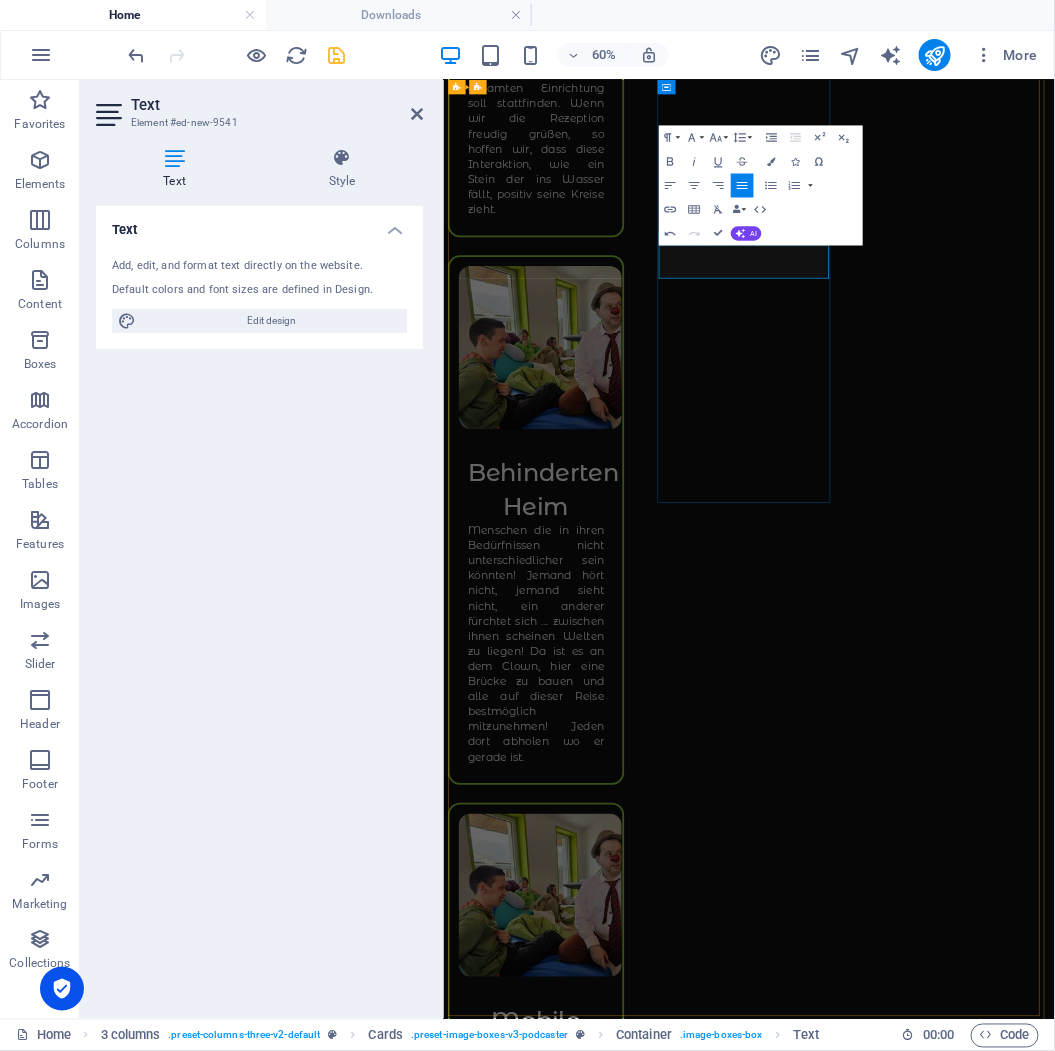 type 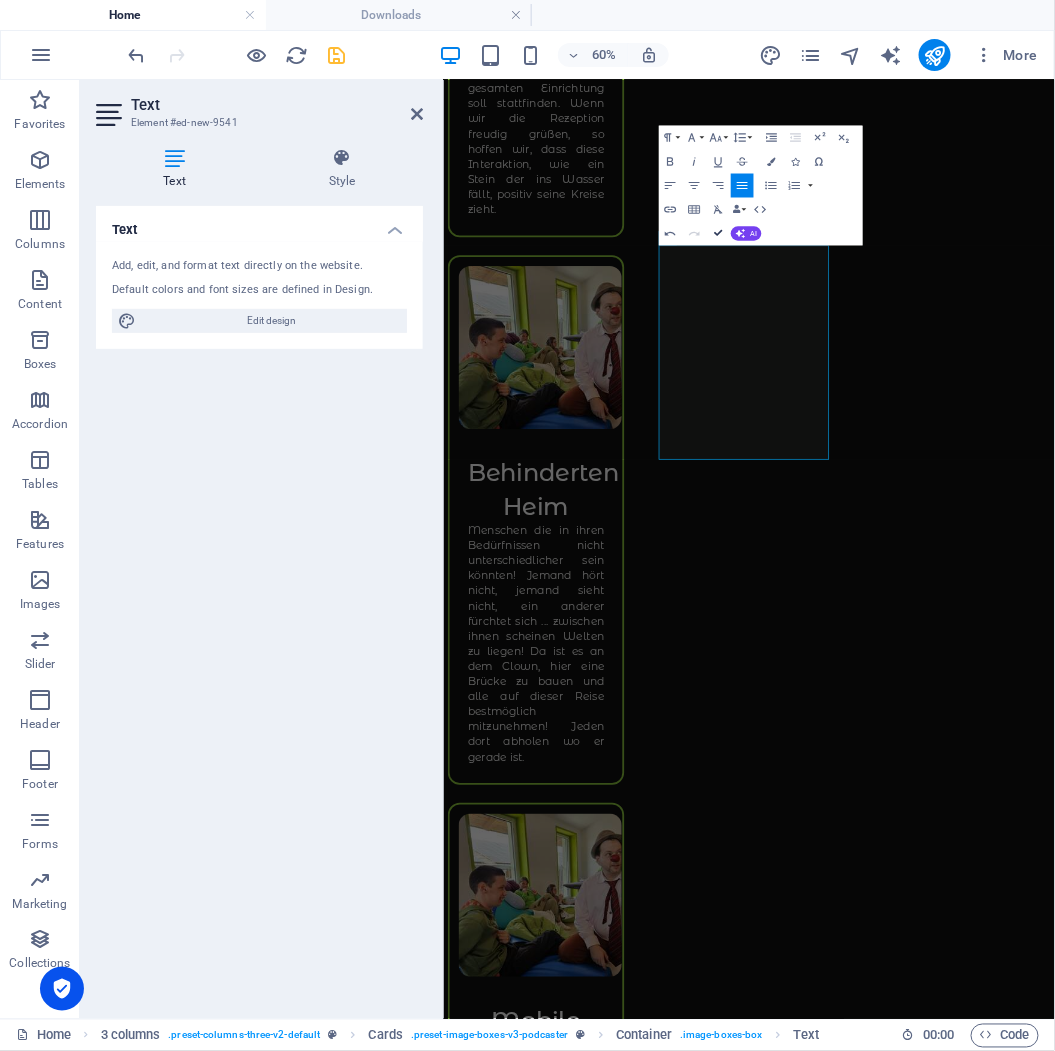 scroll, scrollTop: 4632, scrollLeft: 0, axis: vertical 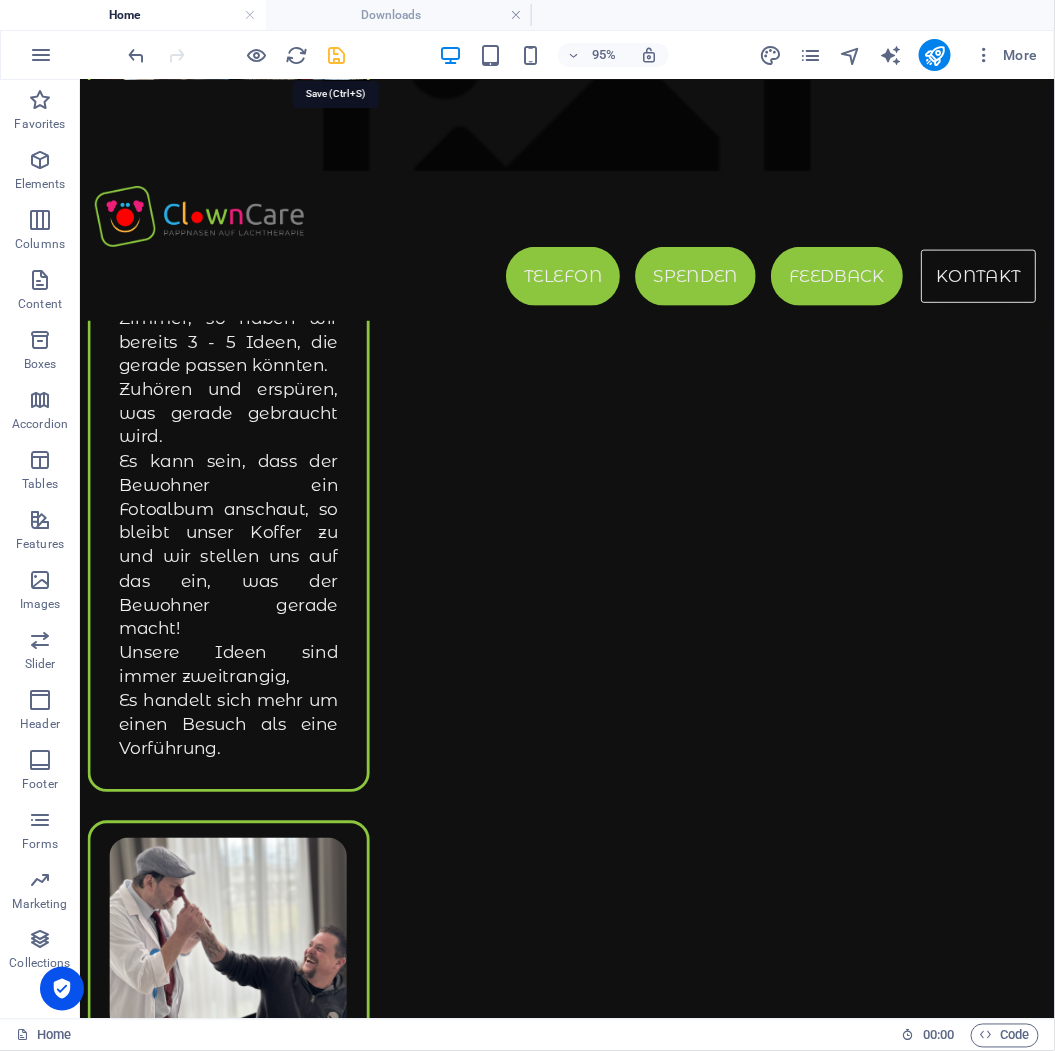 click at bounding box center [337, 55] 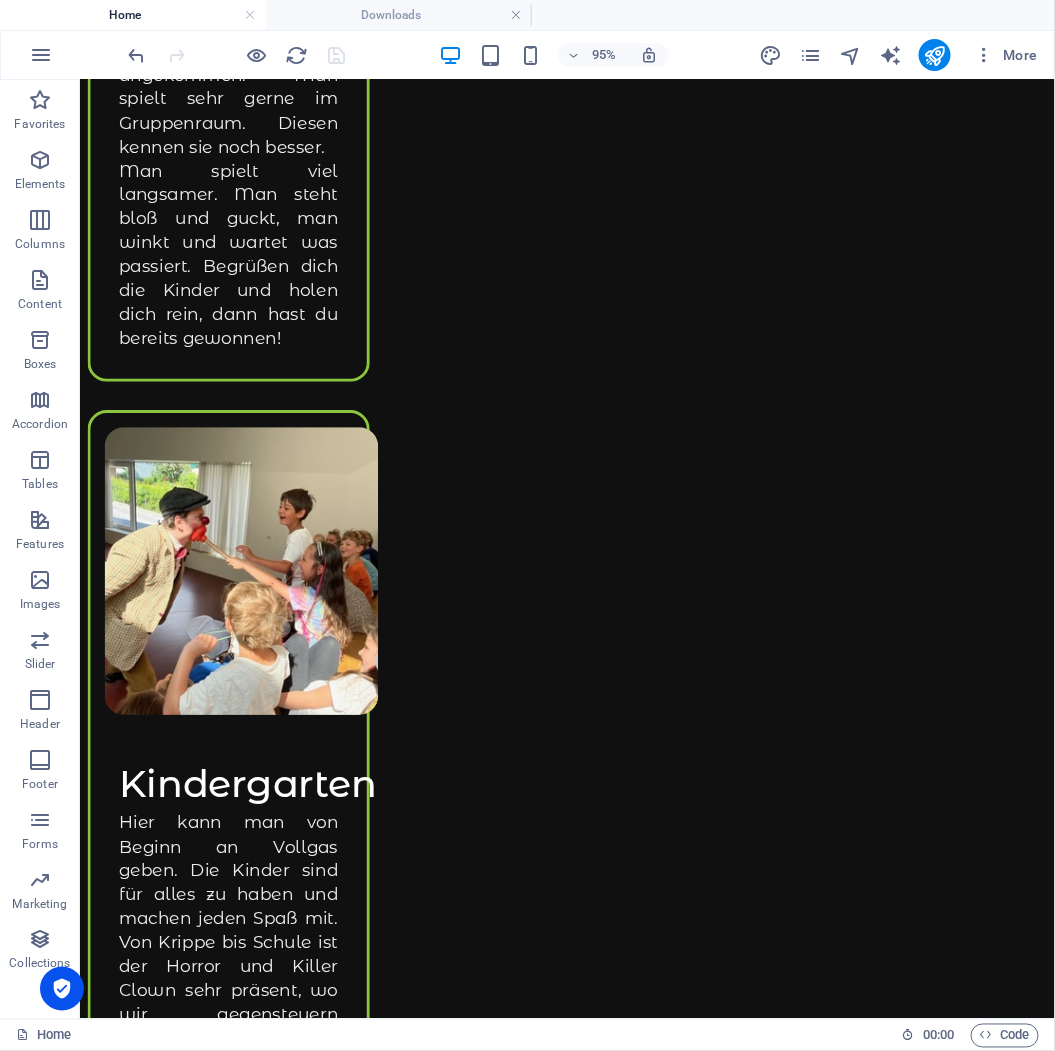 scroll, scrollTop: 10470, scrollLeft: 0, axis: vertical 